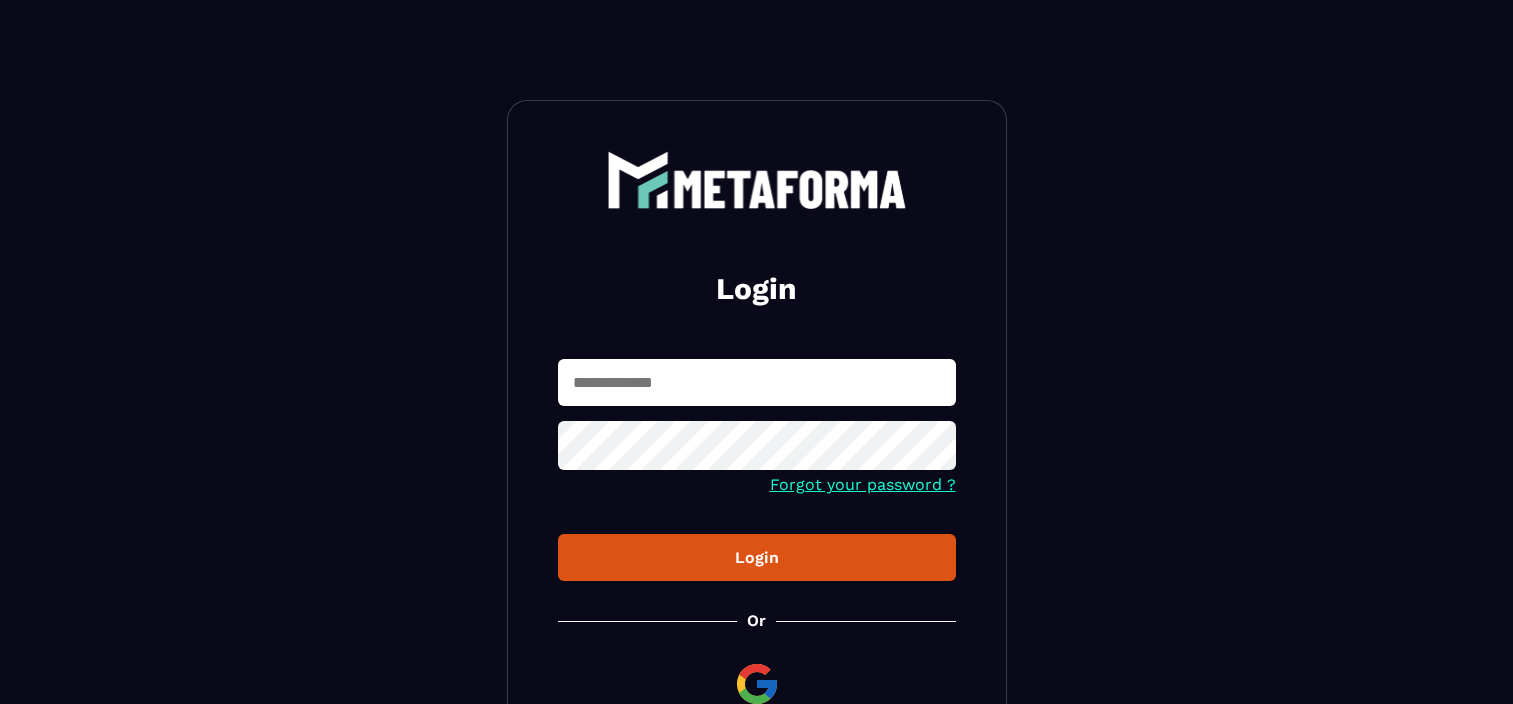 scroll, scrollTop: 0, scrollLeft: 0, axis: both 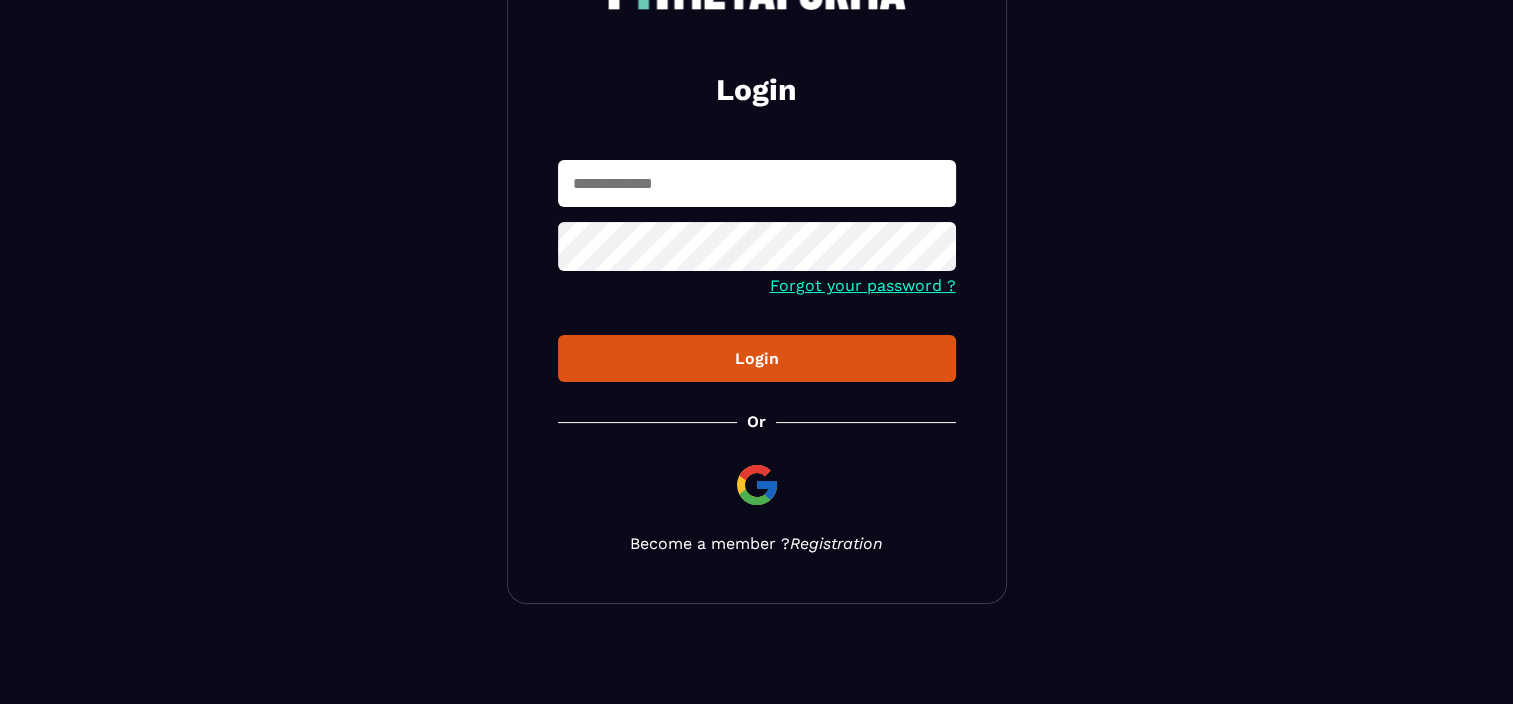 click on "Registration" at bounding box center (836, 543) 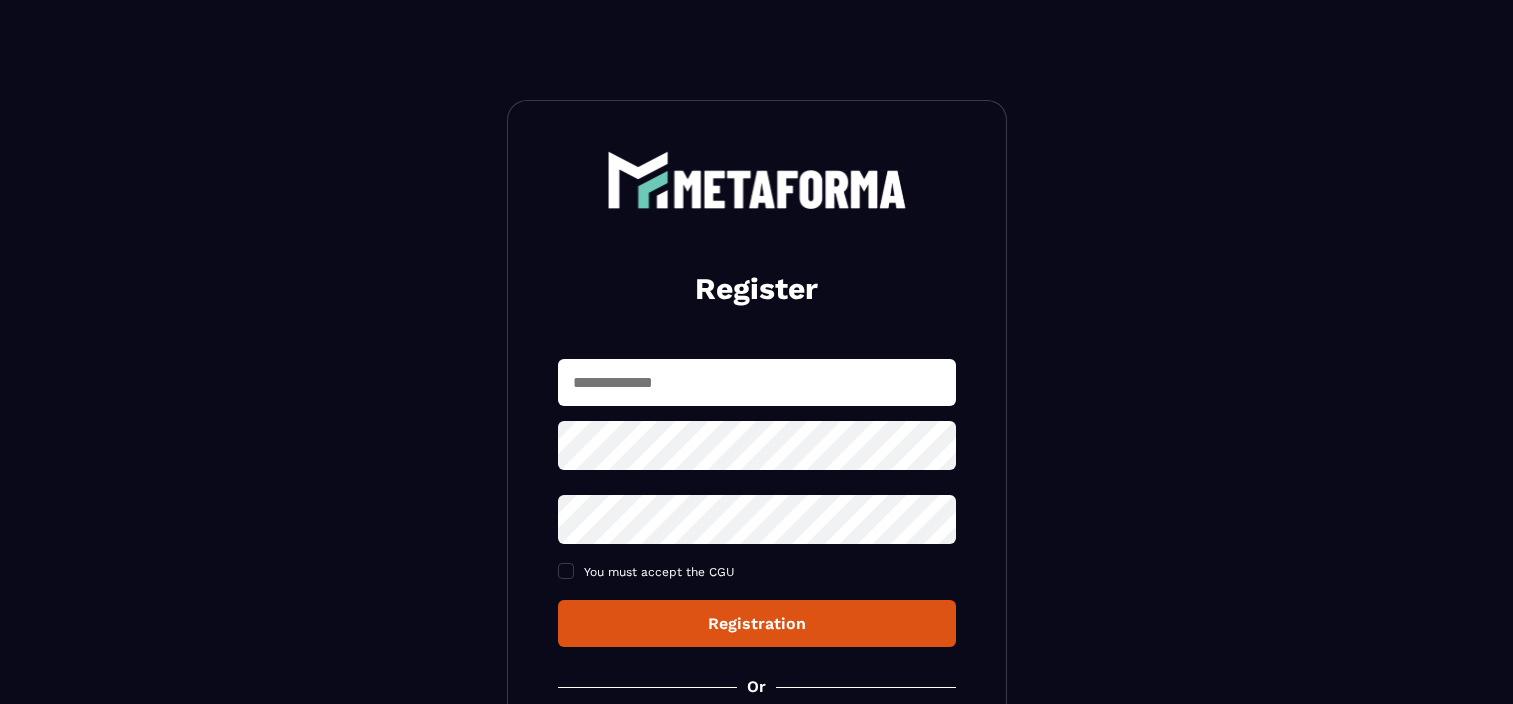 scroll, scrollTop: 0, scrollLeft: 0, axis: both 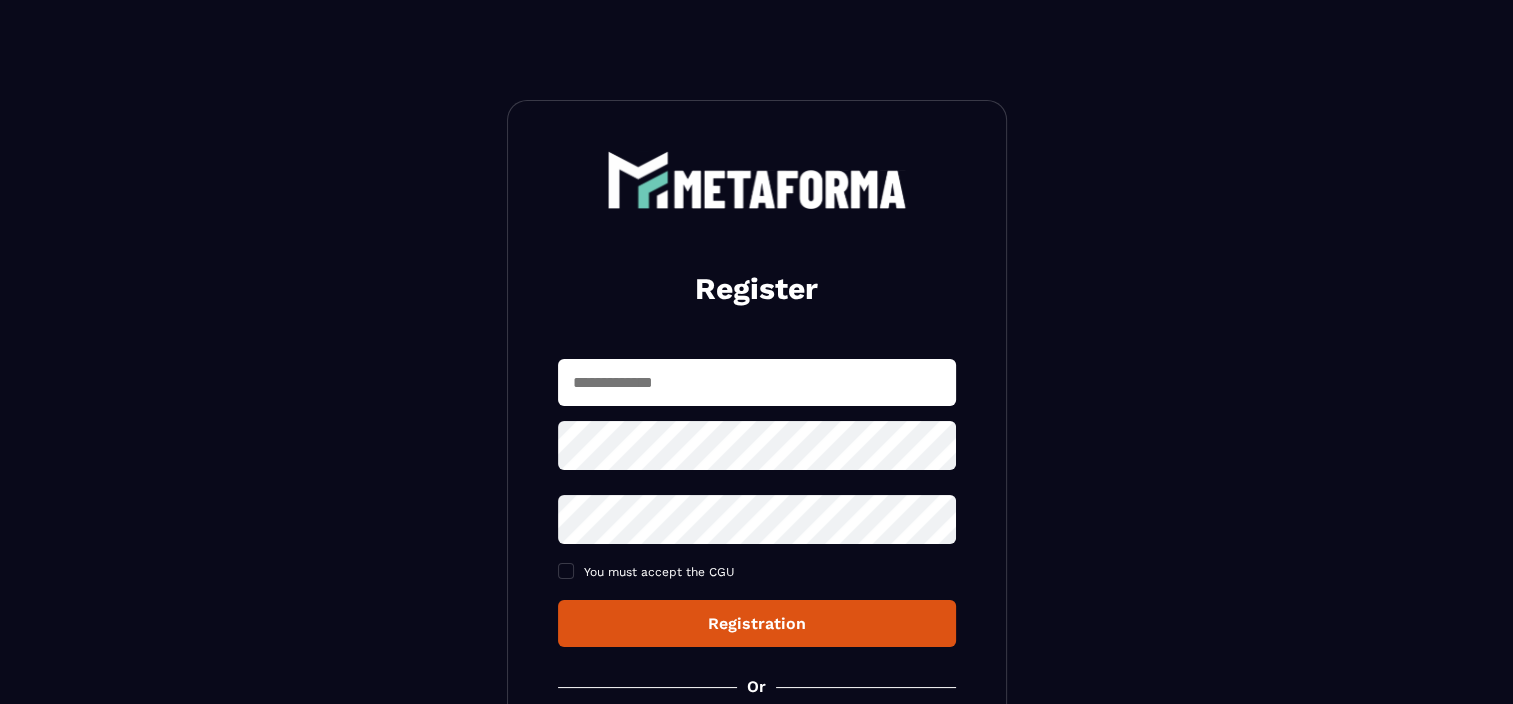 click at bounding box center (757, 382) 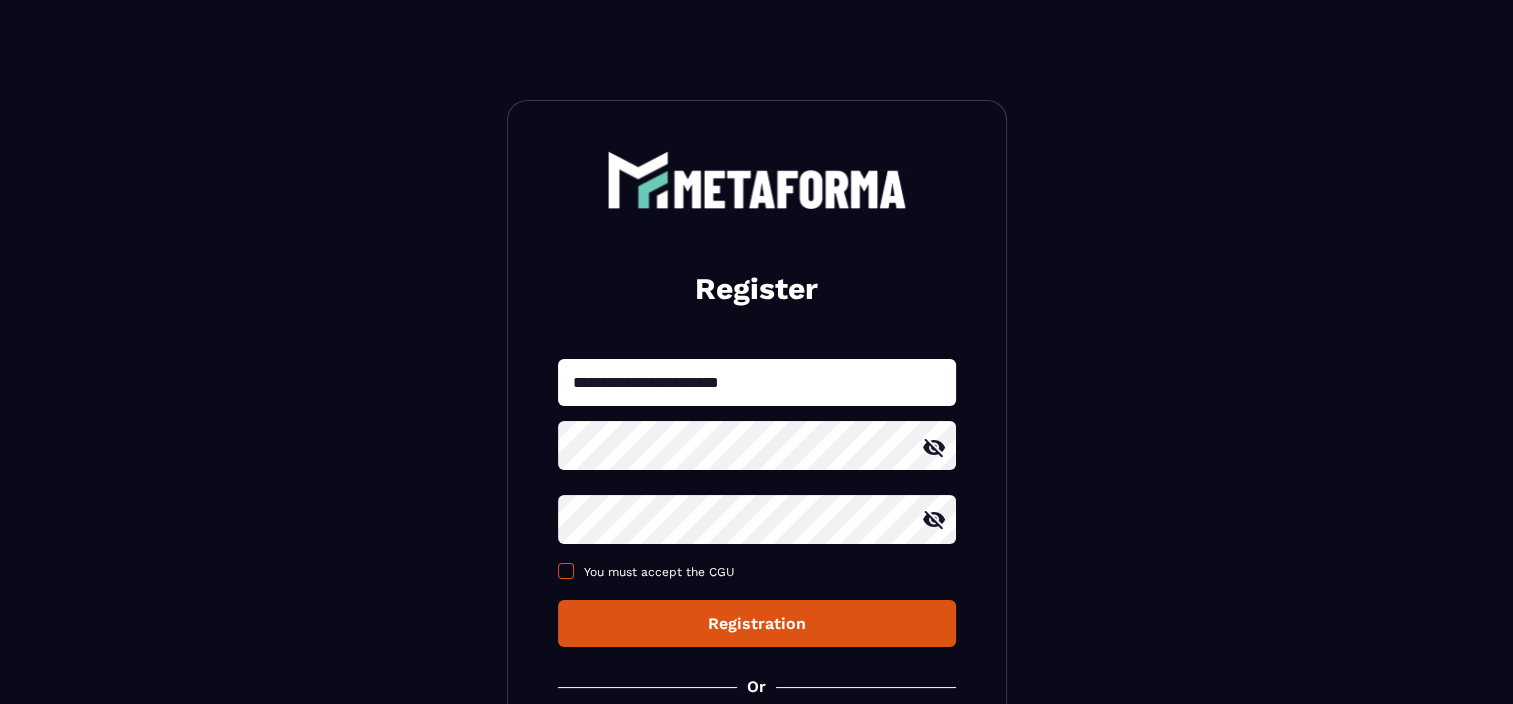 click at bounding box center [566, 571] 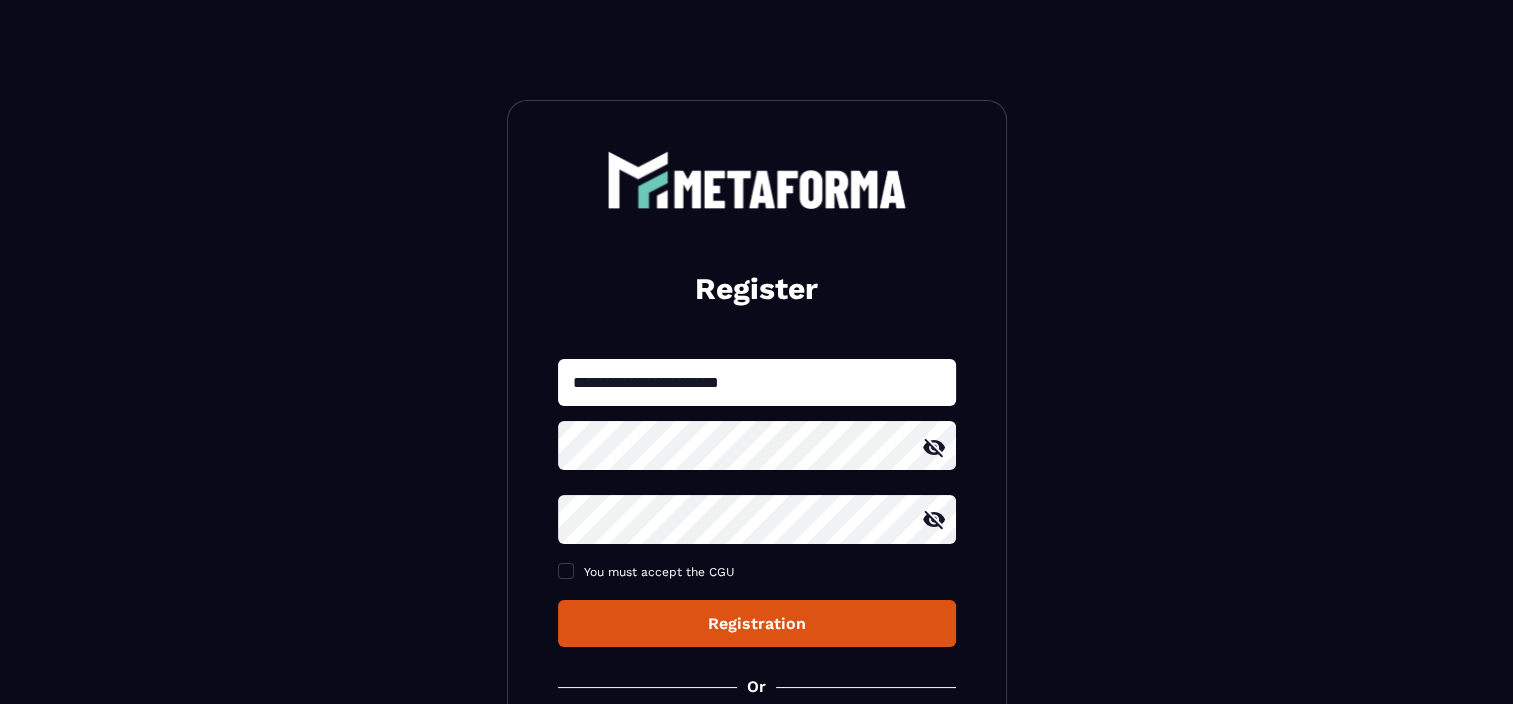 click on "Registration" at bounding box center [757, 623] 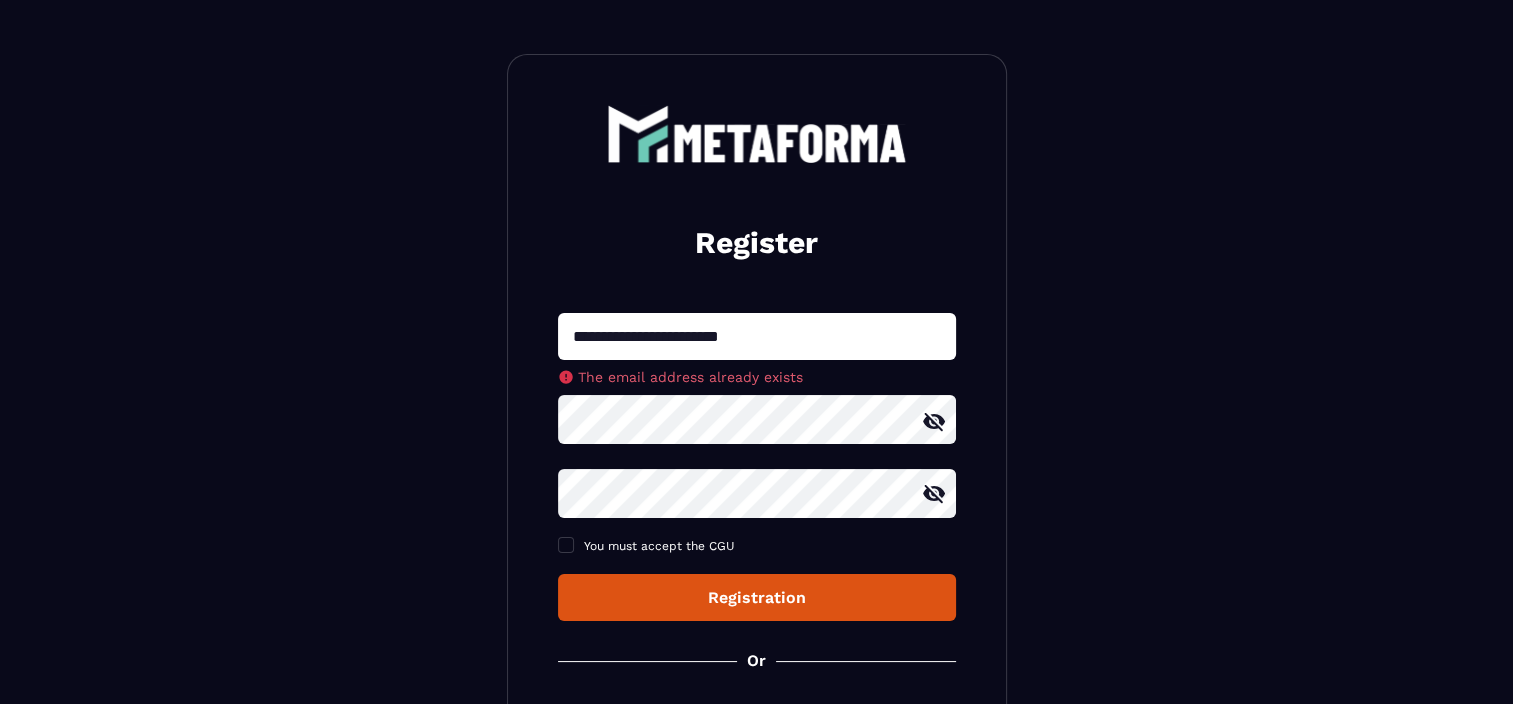 scroll, scrollTop: 0, scrollLeft: 0, axis: both 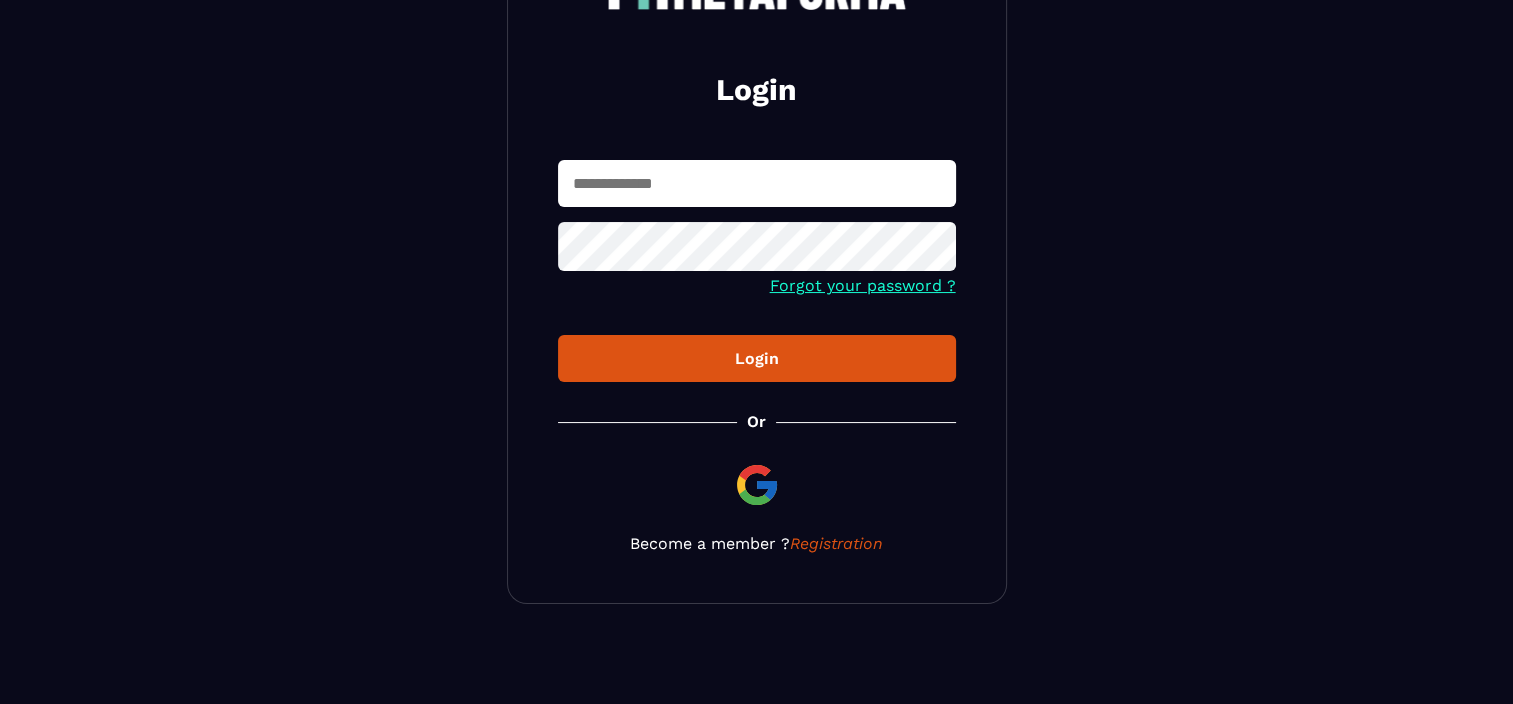 click on "Forgot your password ?" at bounding box center (863, 285) 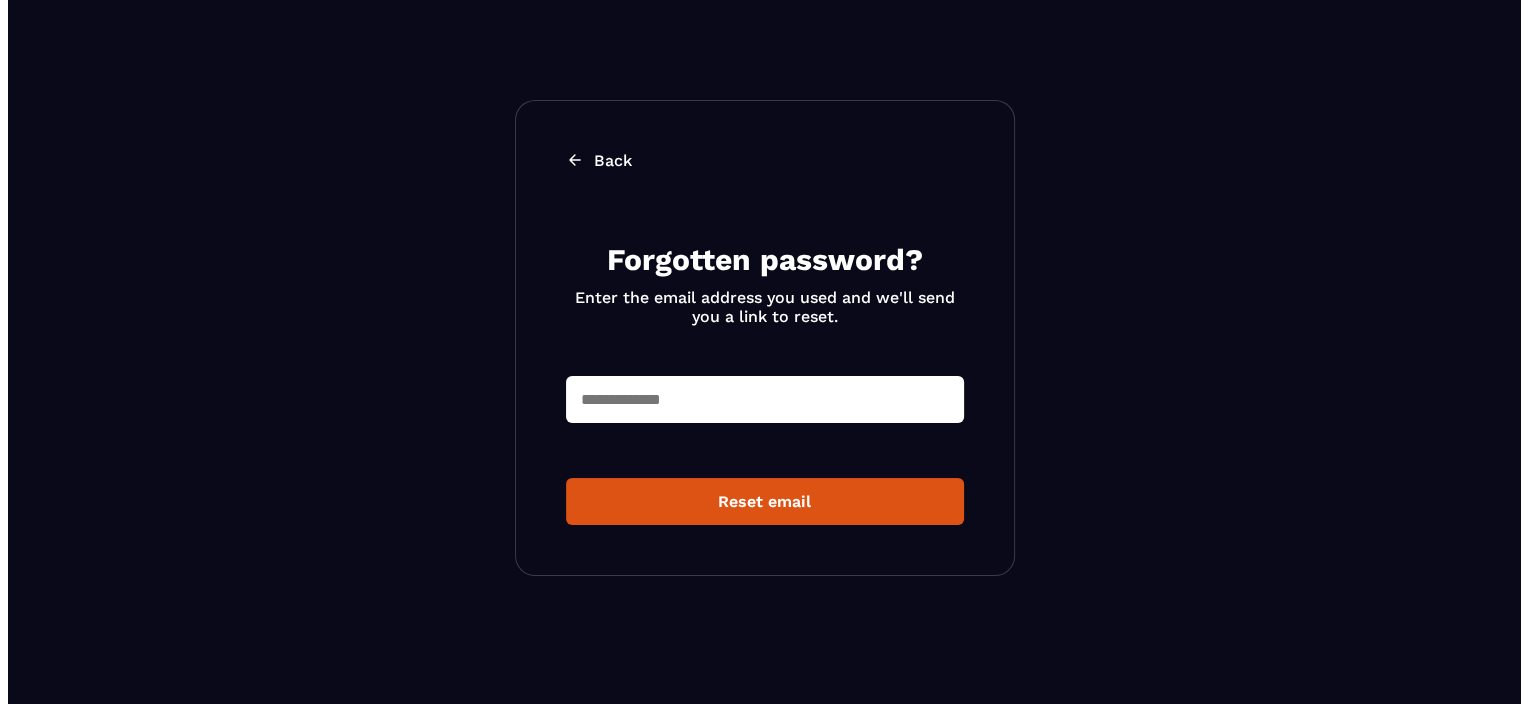scroll, scrollTop: 0, scrollLeft: 0, axis: both 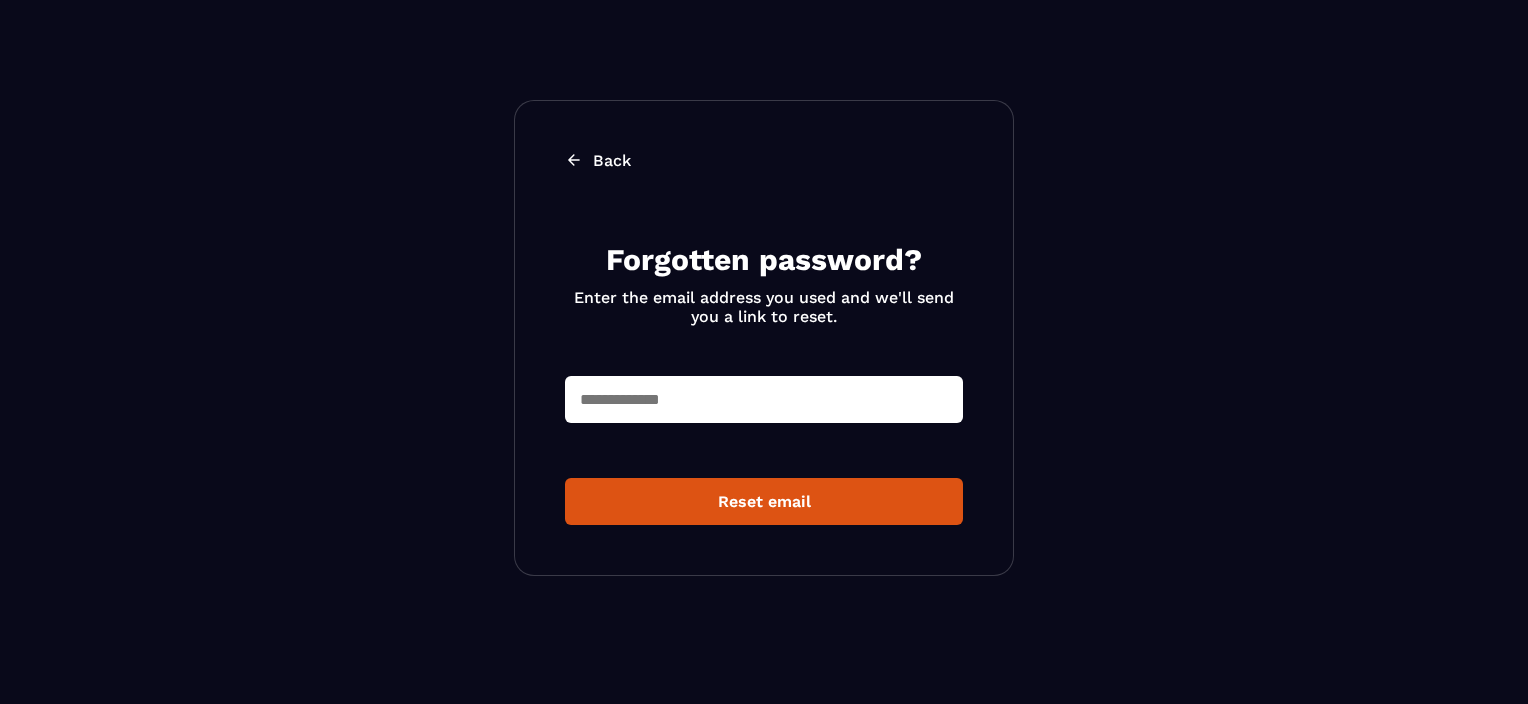click at bounding box center (764, 399) 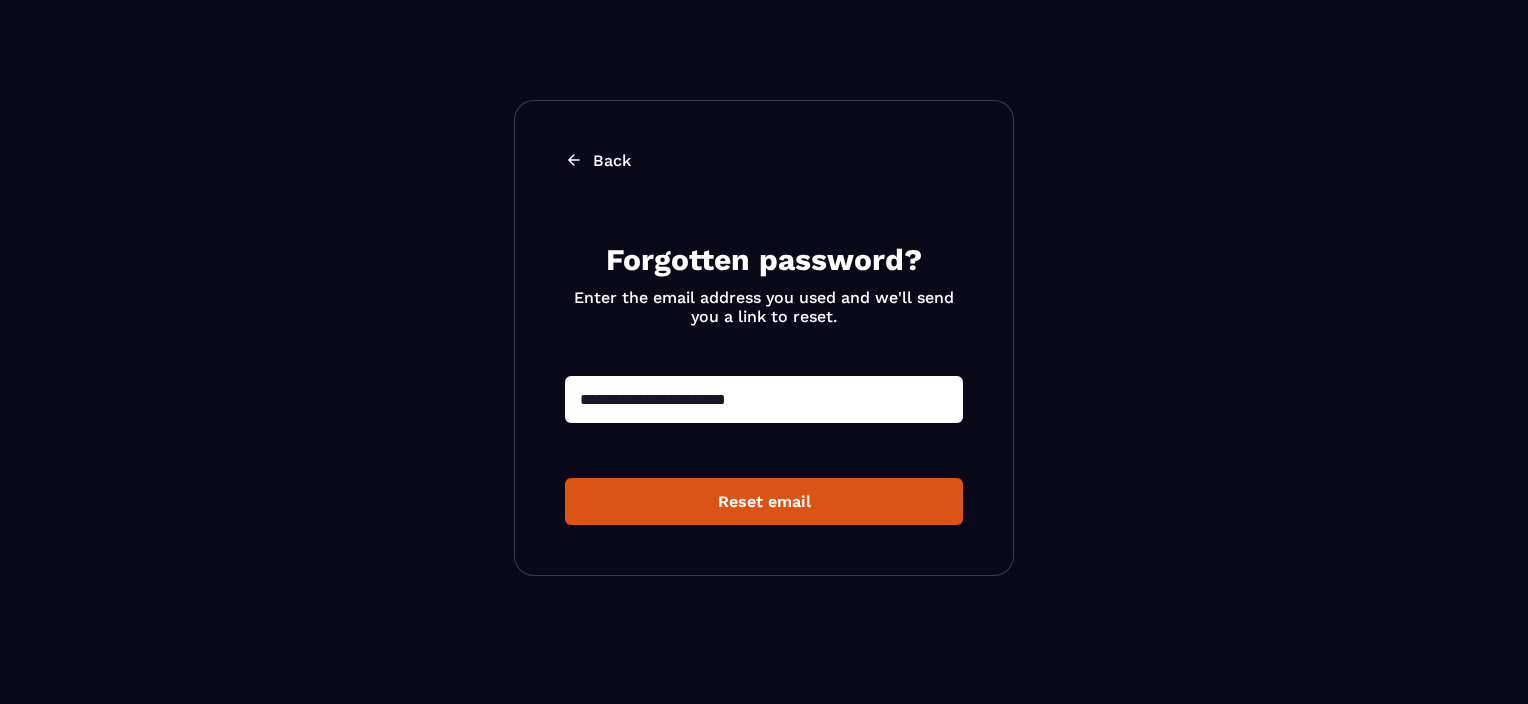 click on "Reset email" at bounding box center [764, 501] 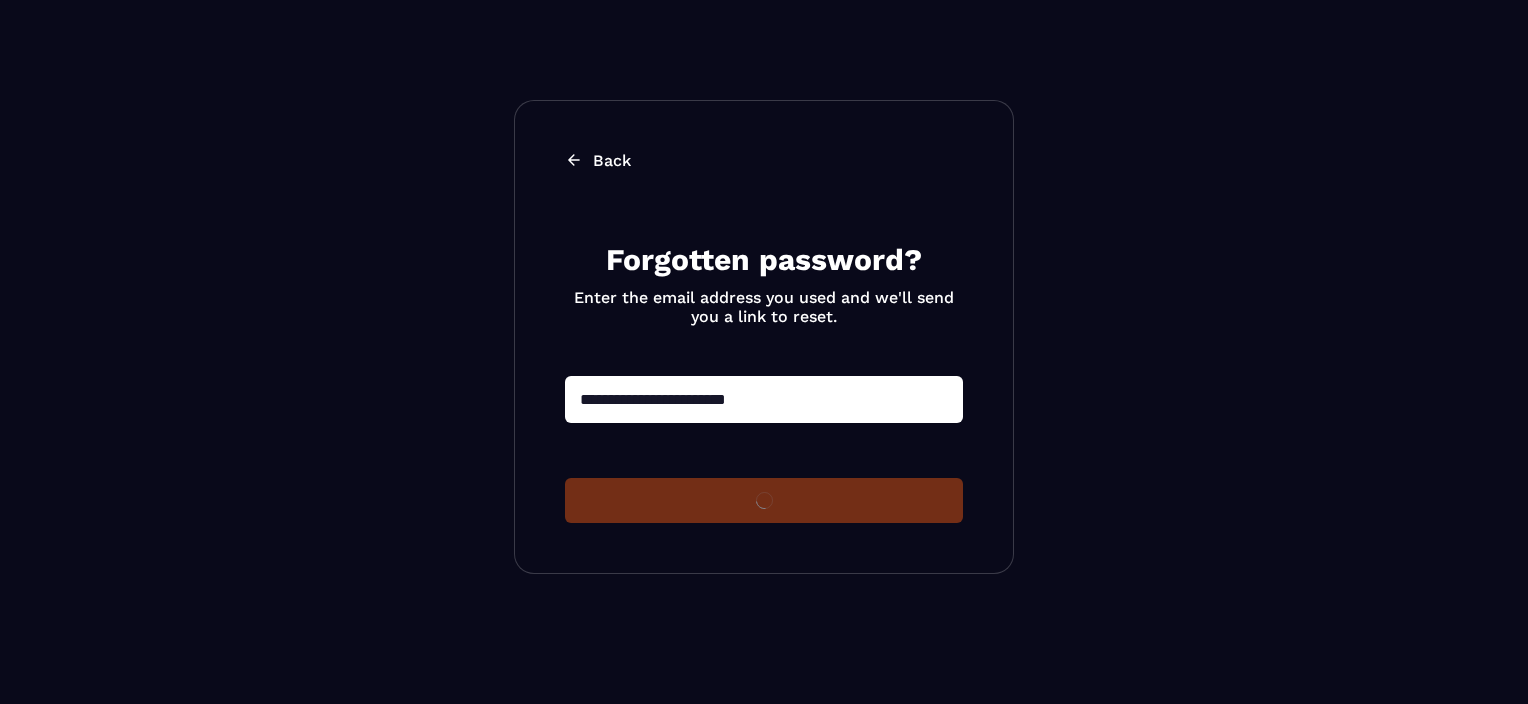 type 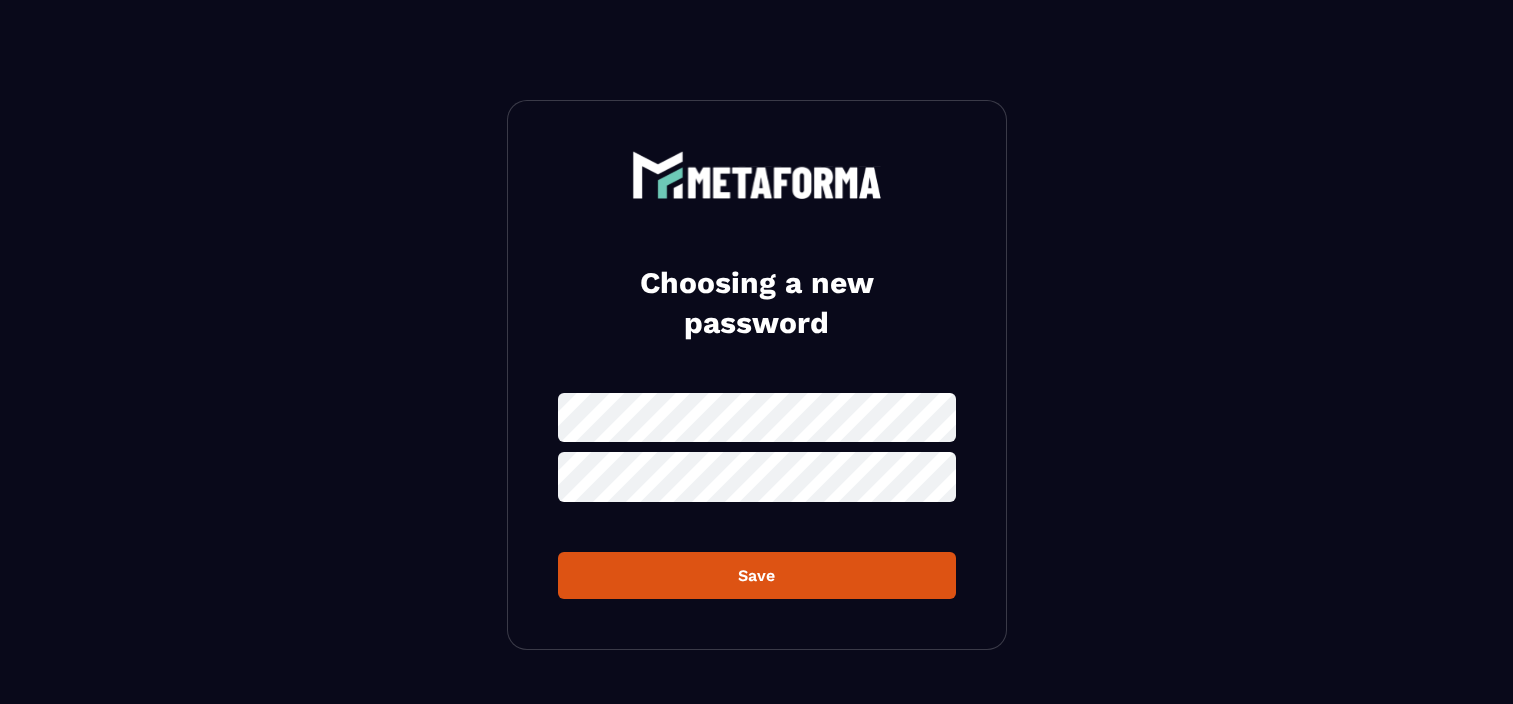 scroll, scrollTop: 0, scrollLeft: 0, axis: both 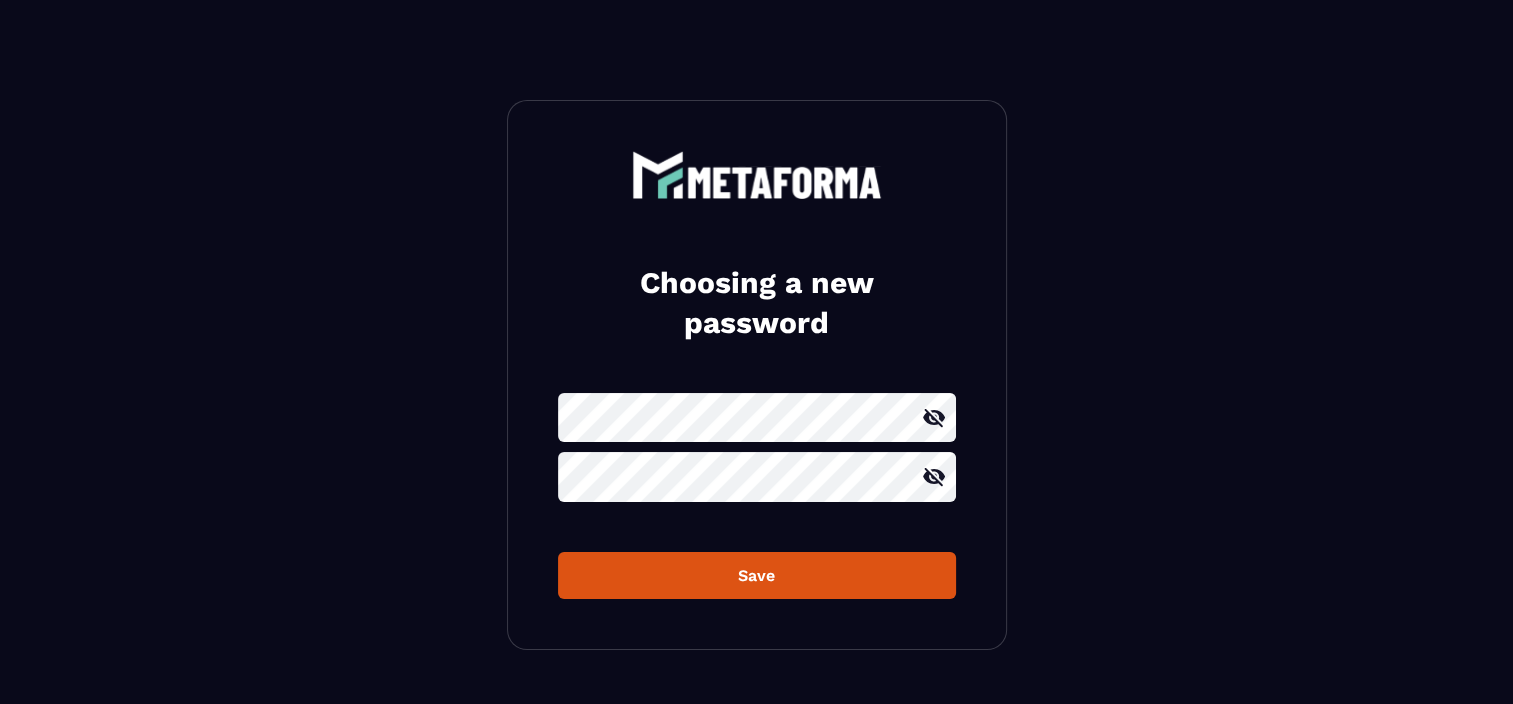 click on "Save" at bounding box center (757, 575) 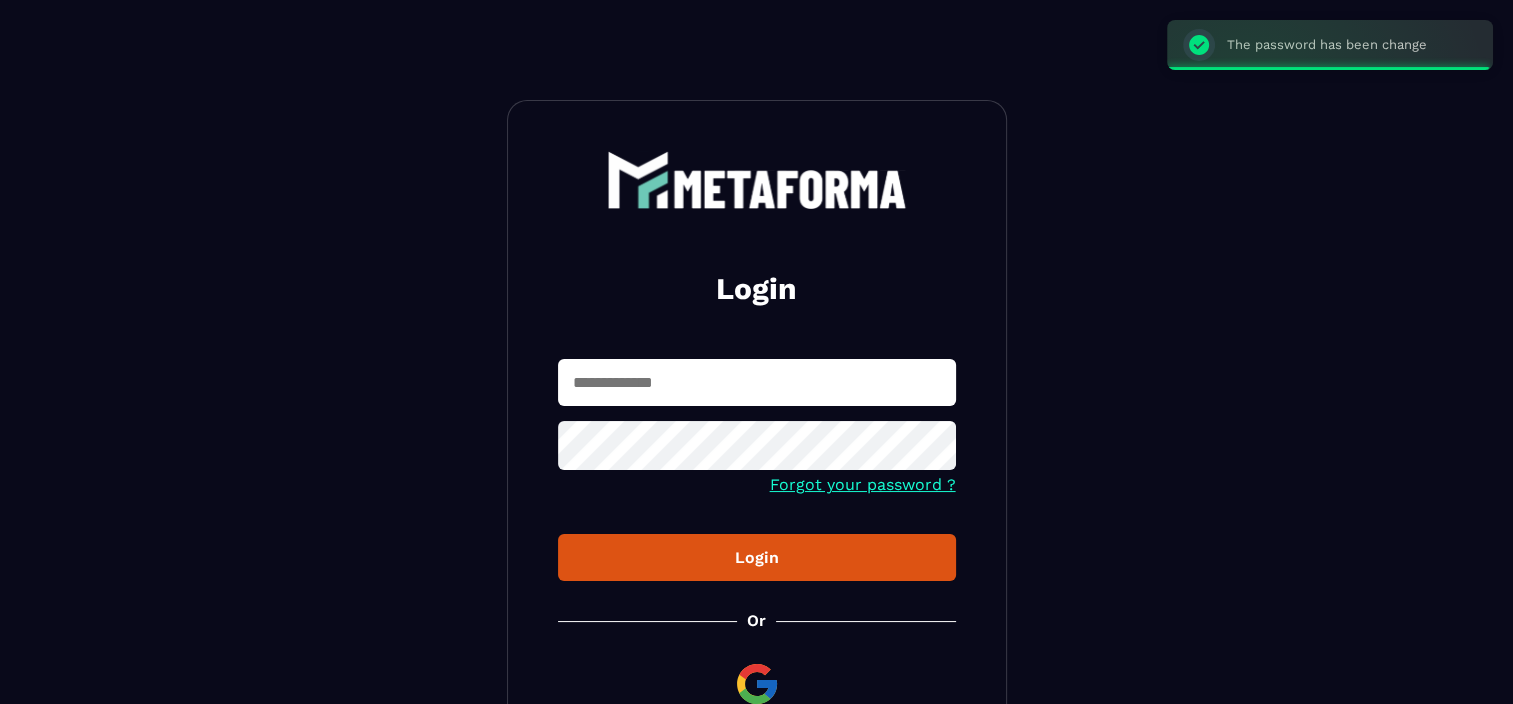 click at bounding box center [757, 382] 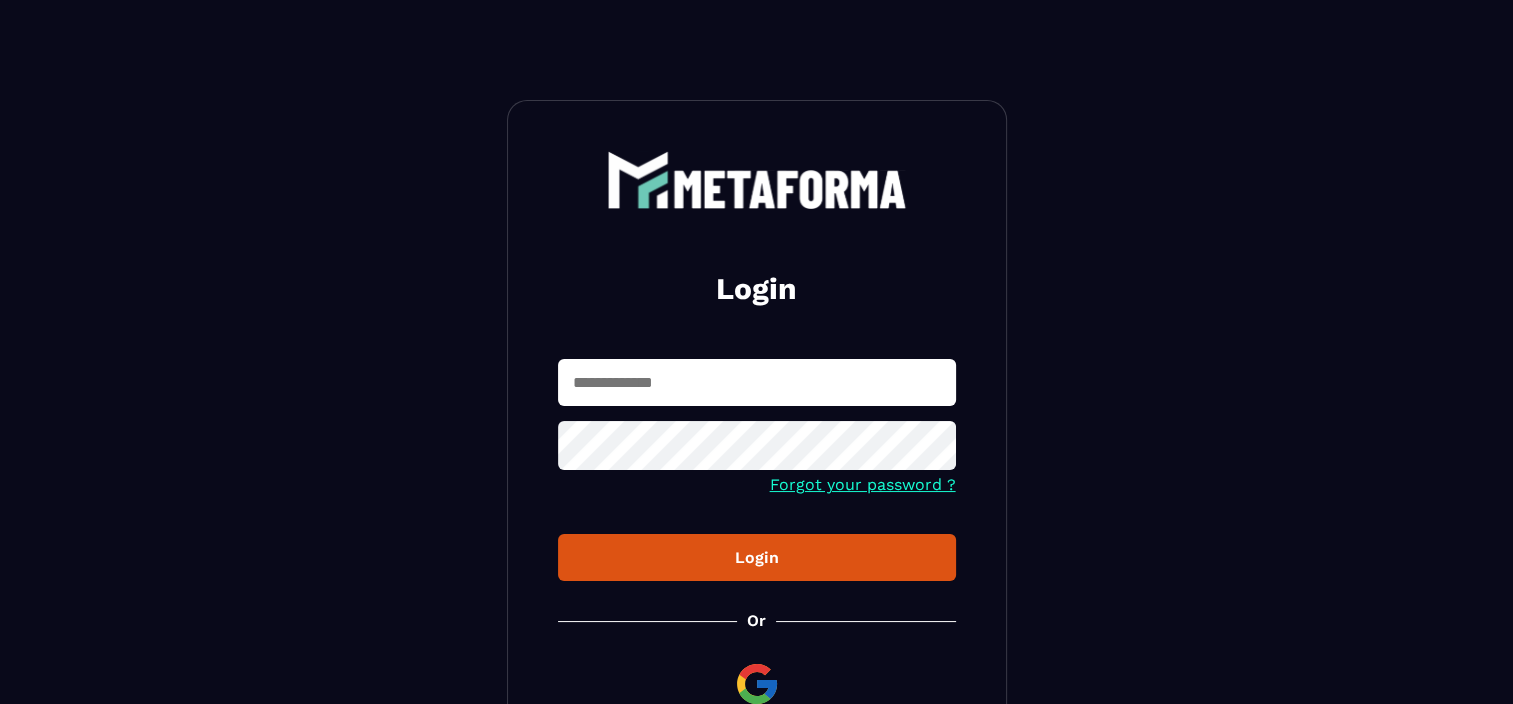 type on "**********" 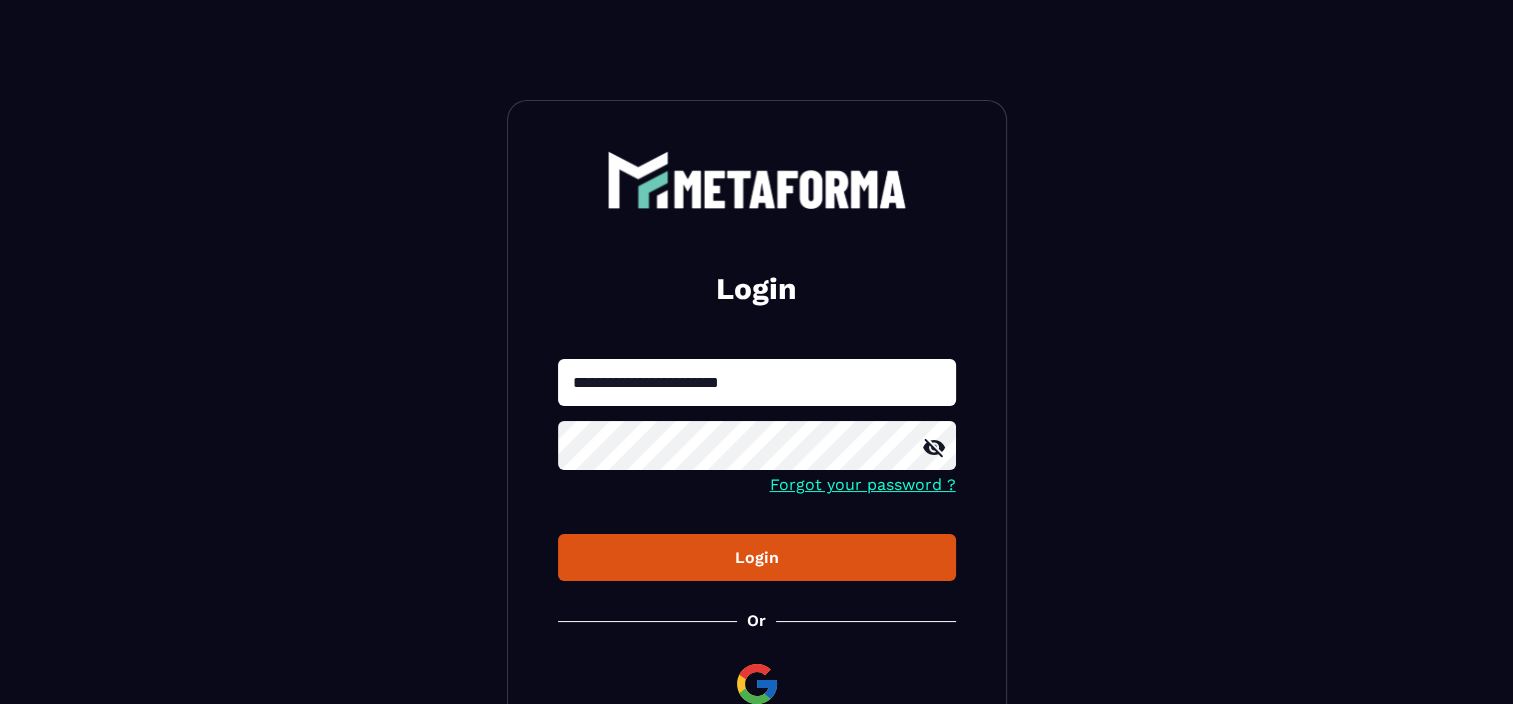 click on "Login" at bounding box center (757, 557) 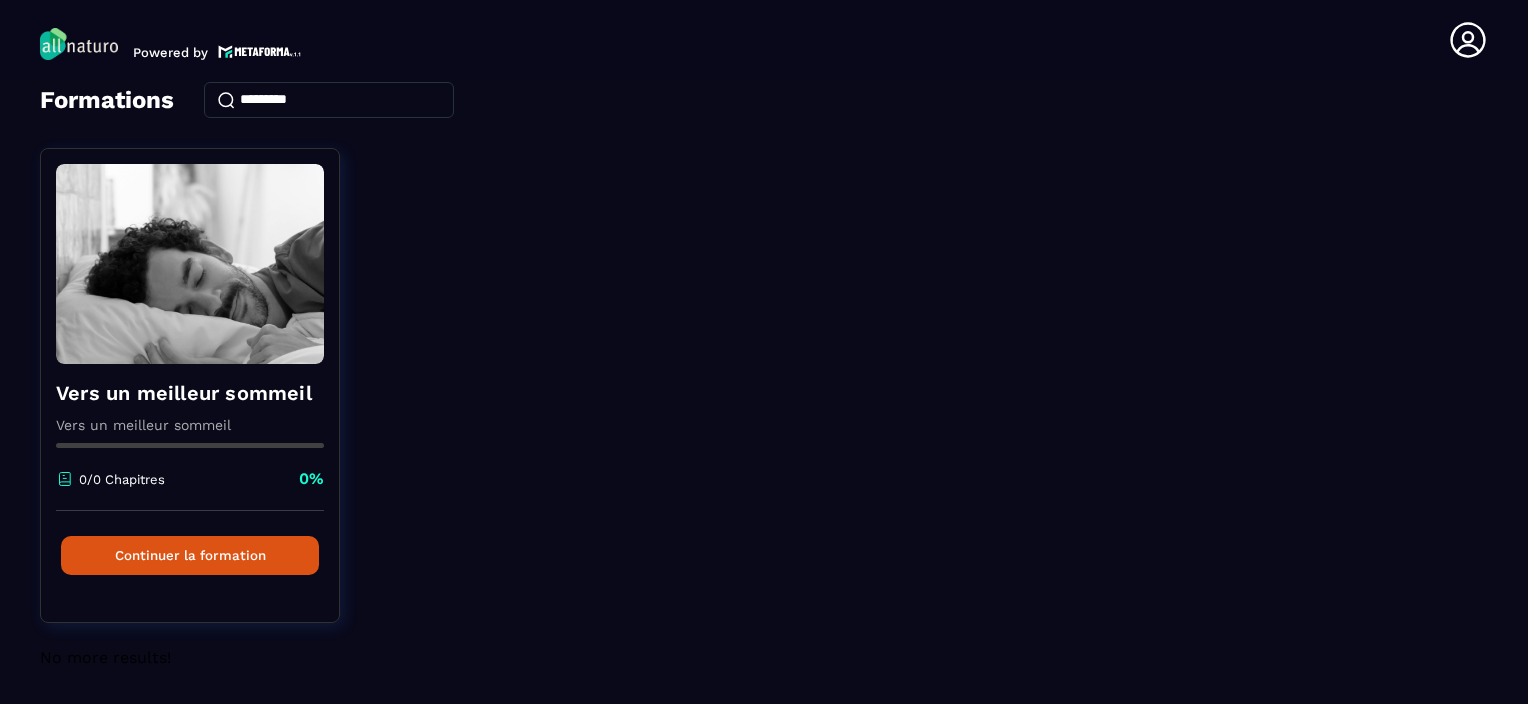 scroll, scrollTop: 0, scrollLeft: 0, axis: both 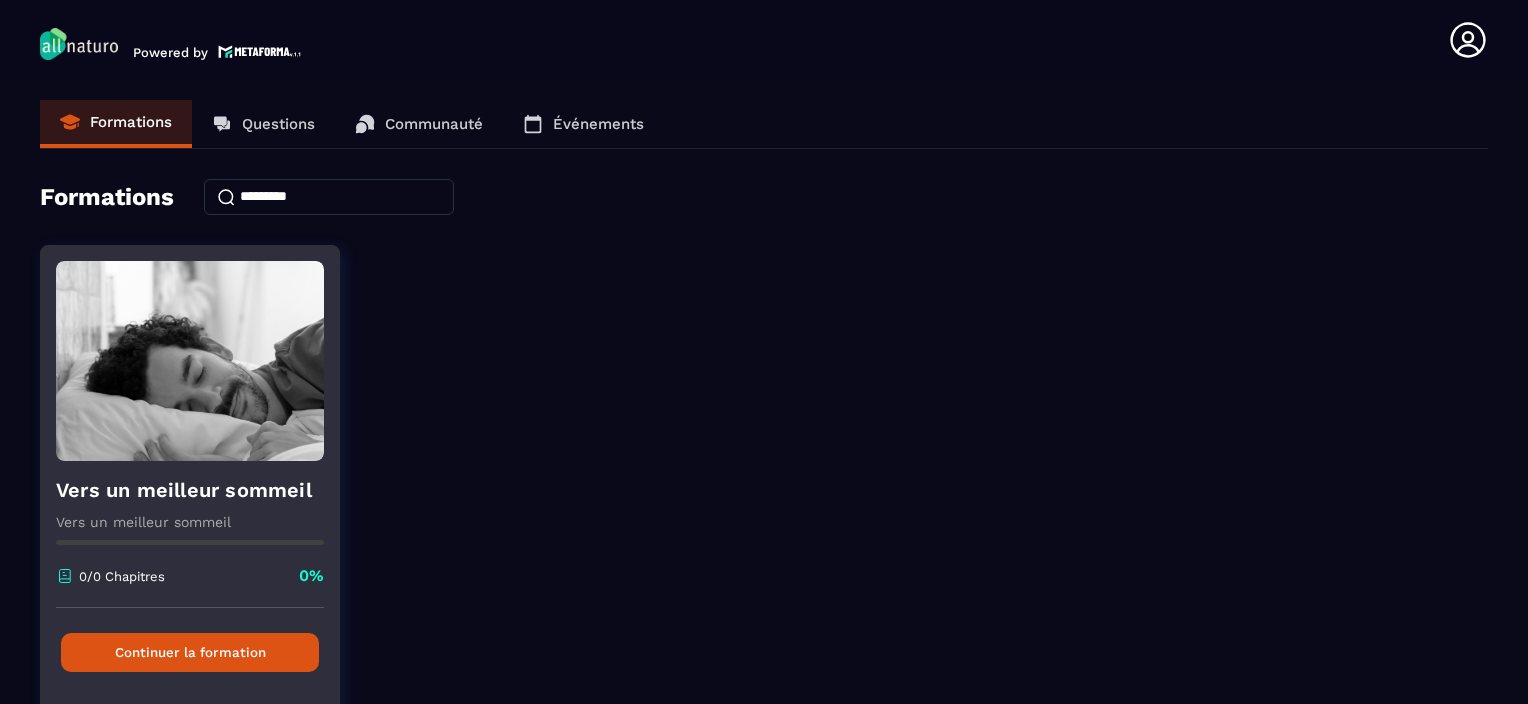 click on "Continuer la formation" at bounding box center [190, 652] 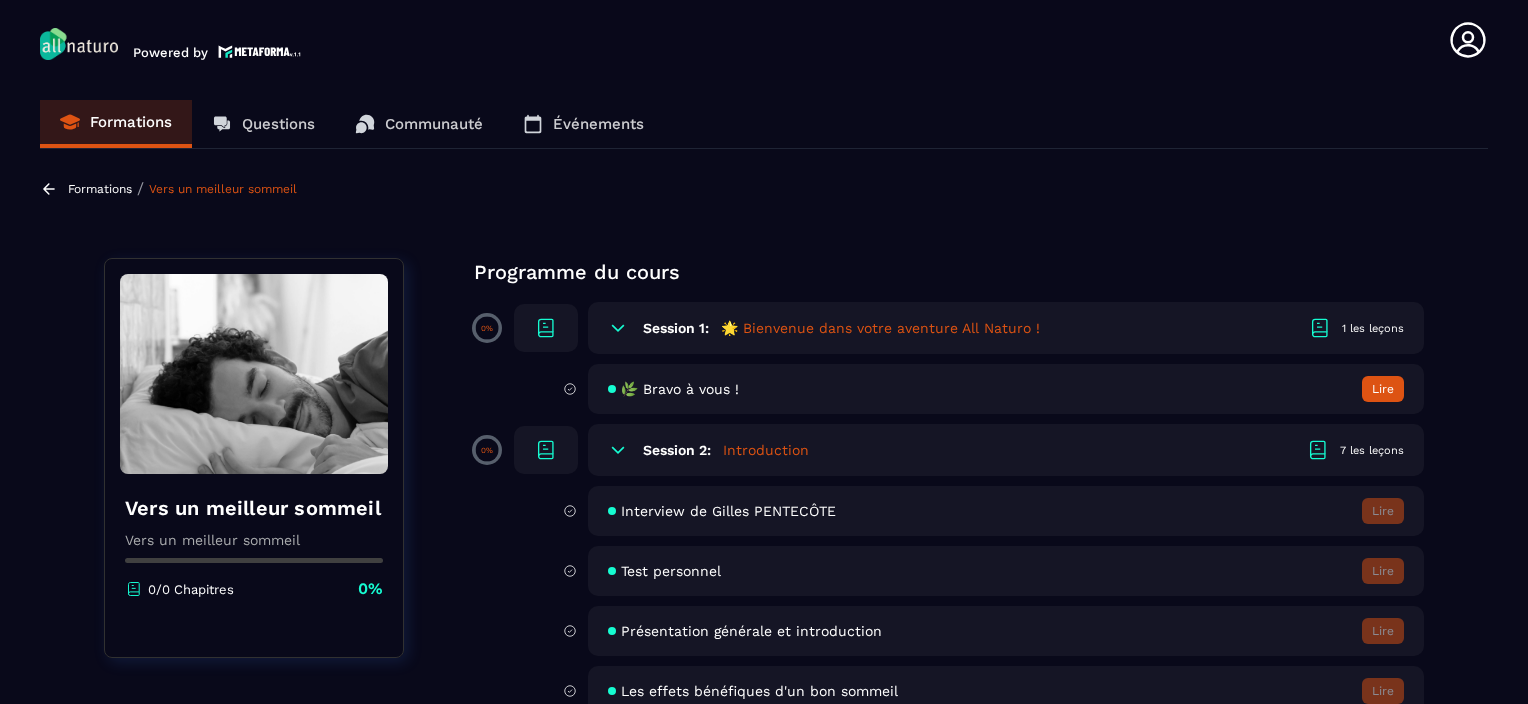 click on "🌿 Bravo à vous !" at bounding box center (680, 389) 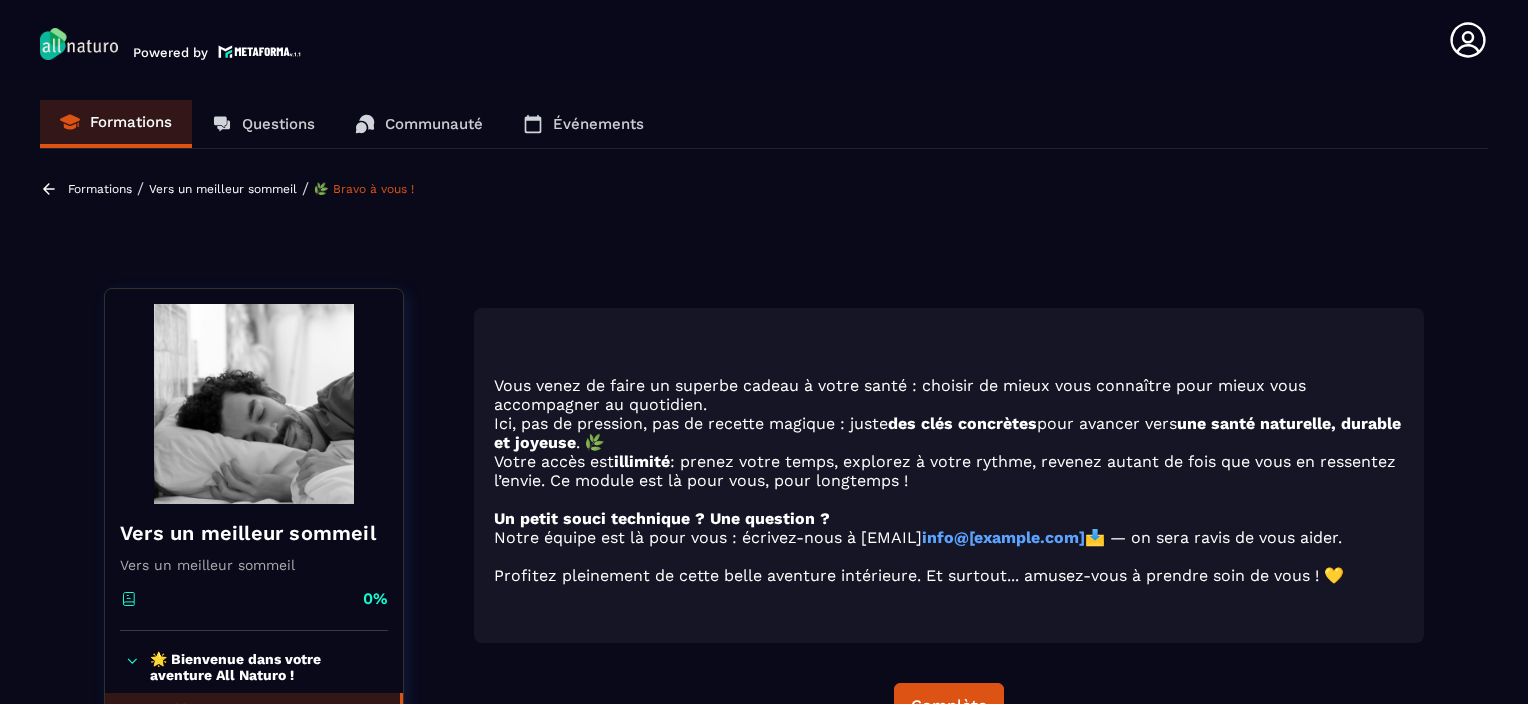 scroll, scrollTop: 192, scrollLeft: 0, axis: vertical 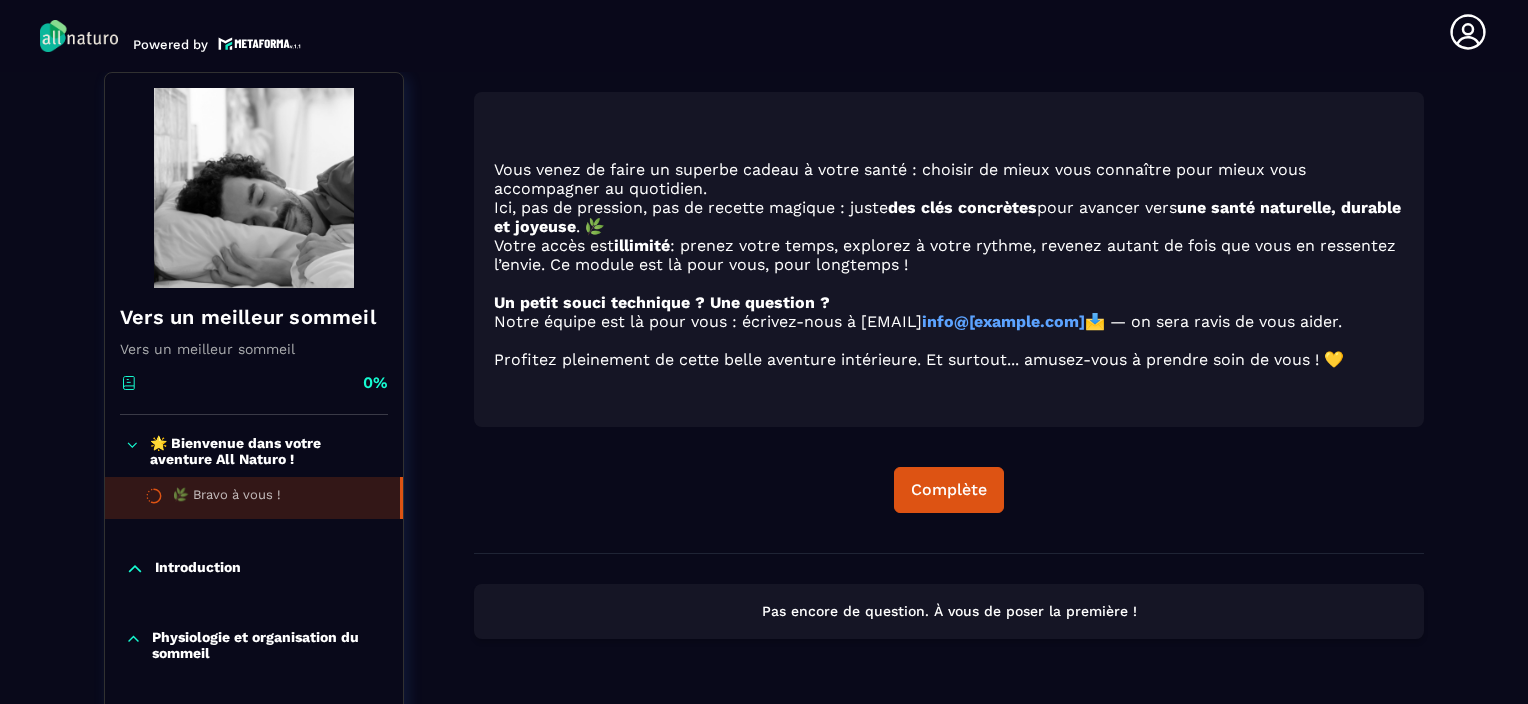 click on "🌟 Bienvenue dans votre aventure All Naturo !" at bounding box center [266, 451] 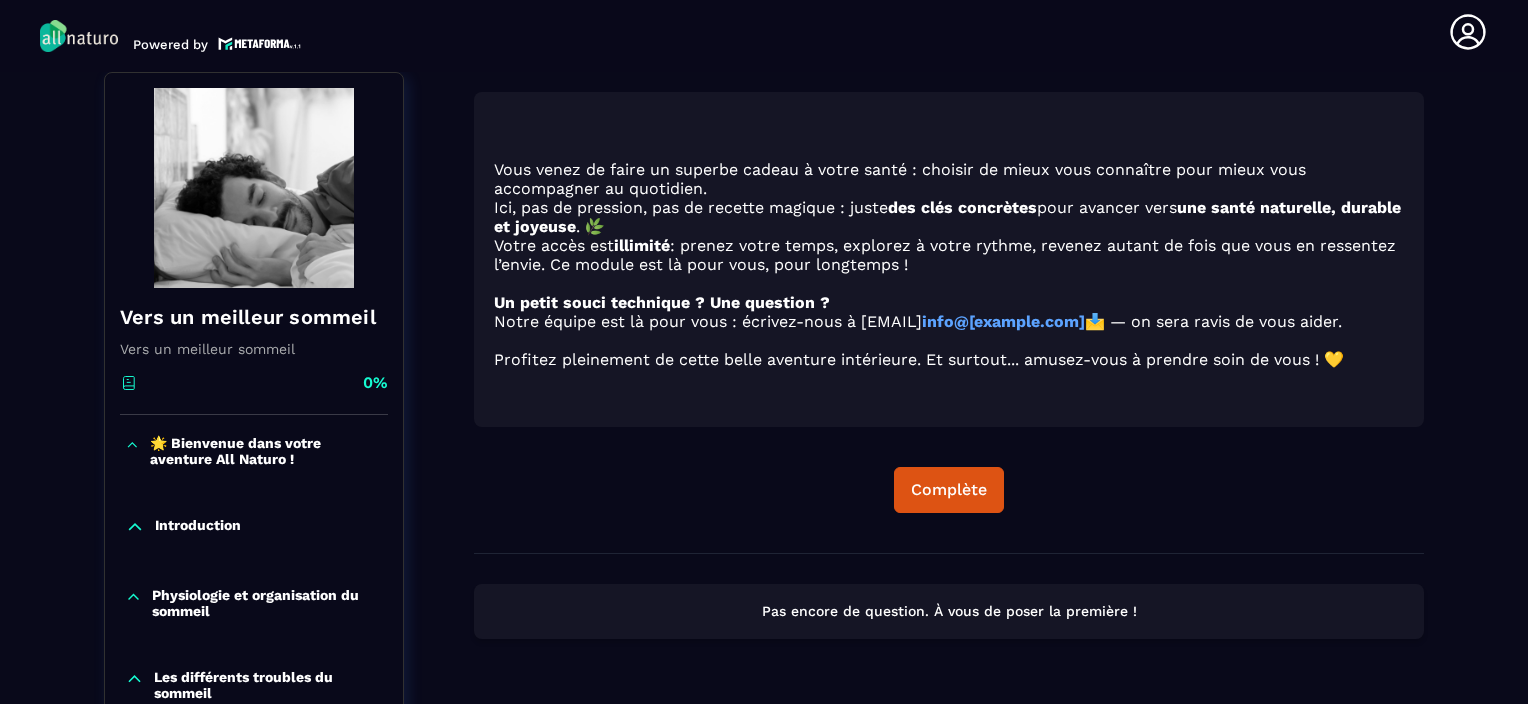 click on "🌟 Bienvenue dans votre aventure All Naturo !" at bounding box center (266, 451) 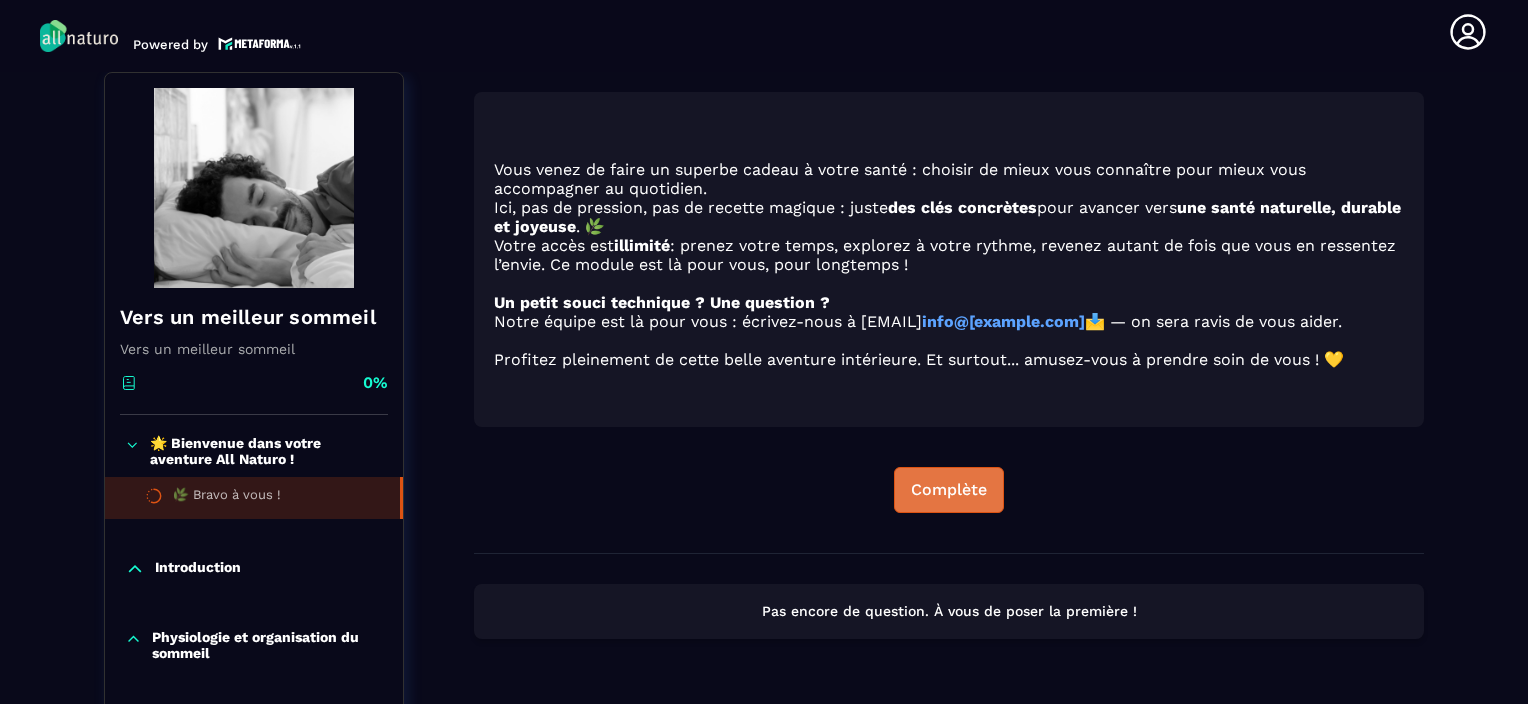 click on "Complète" at bounding box center (949, 490) 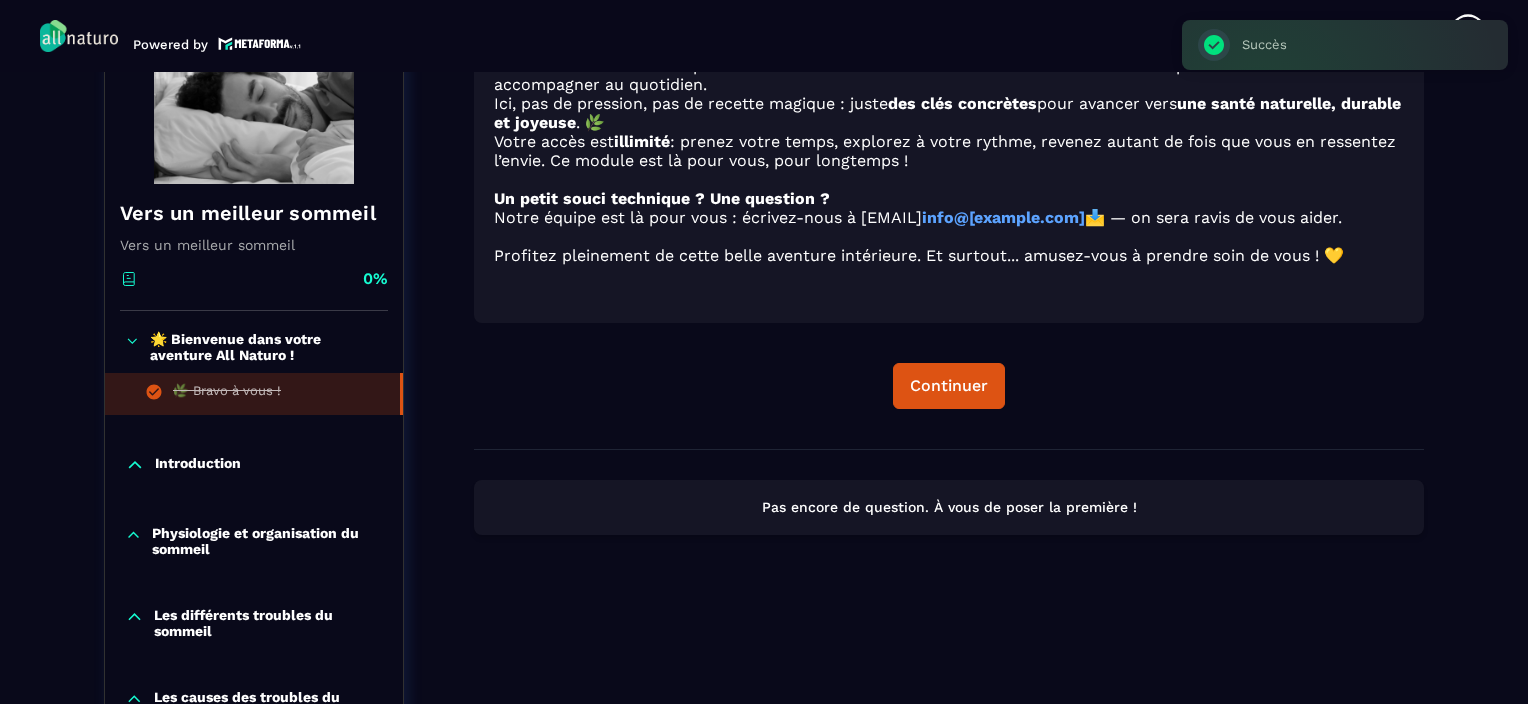 scroll, scrollTop: 408, scrollLeft: 0, axis: vertical 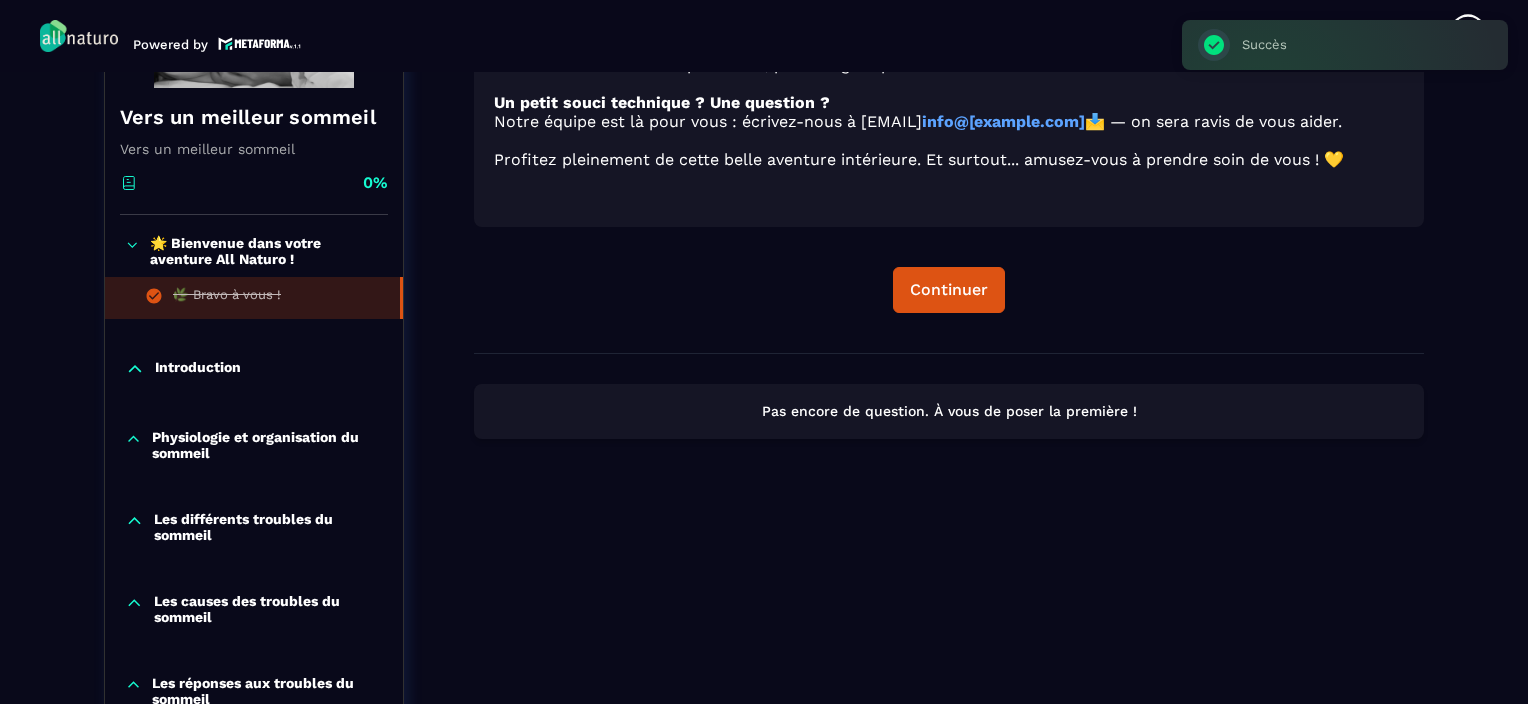 click on "Introduction" at bounding box center (198, 369) 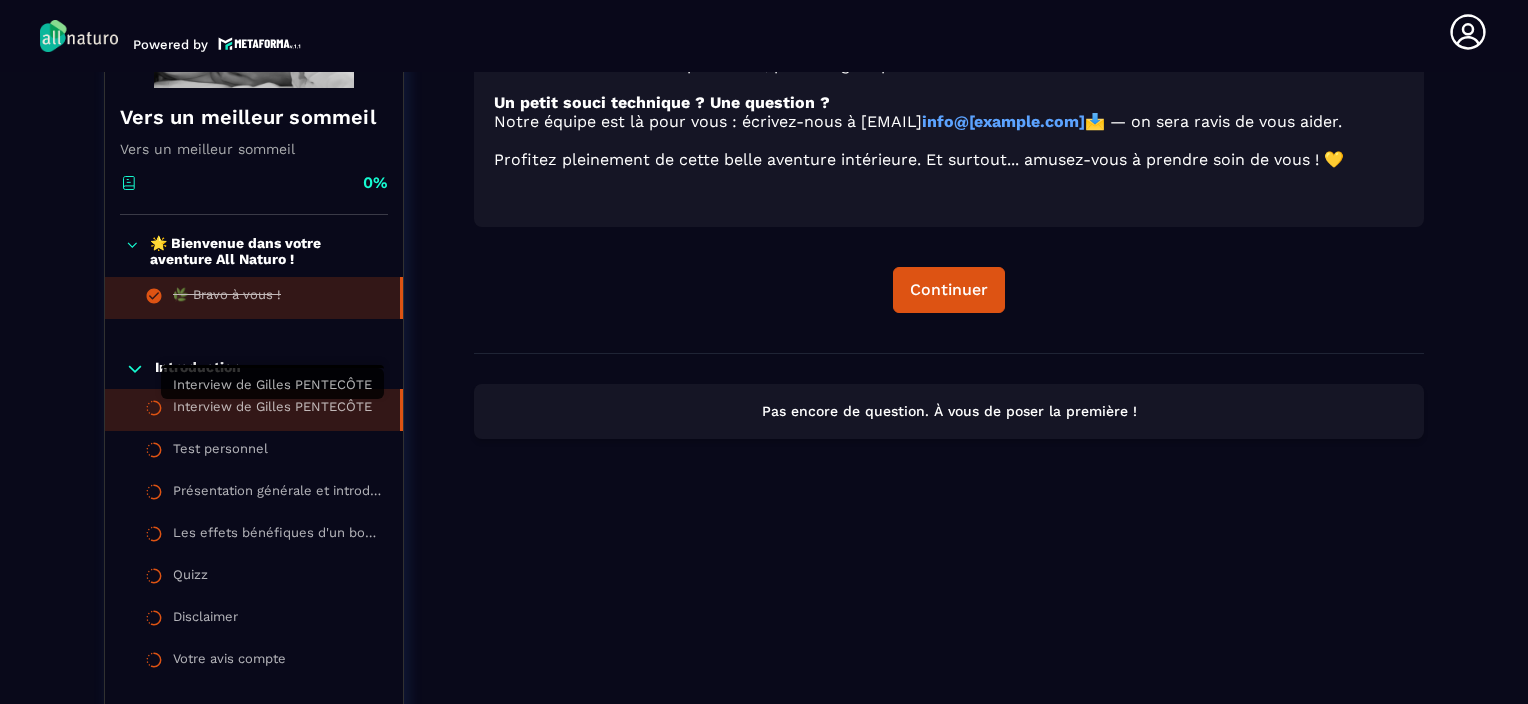 click on "Interview de Gilles PENTECÔTE" at bounding box center [272, 410] 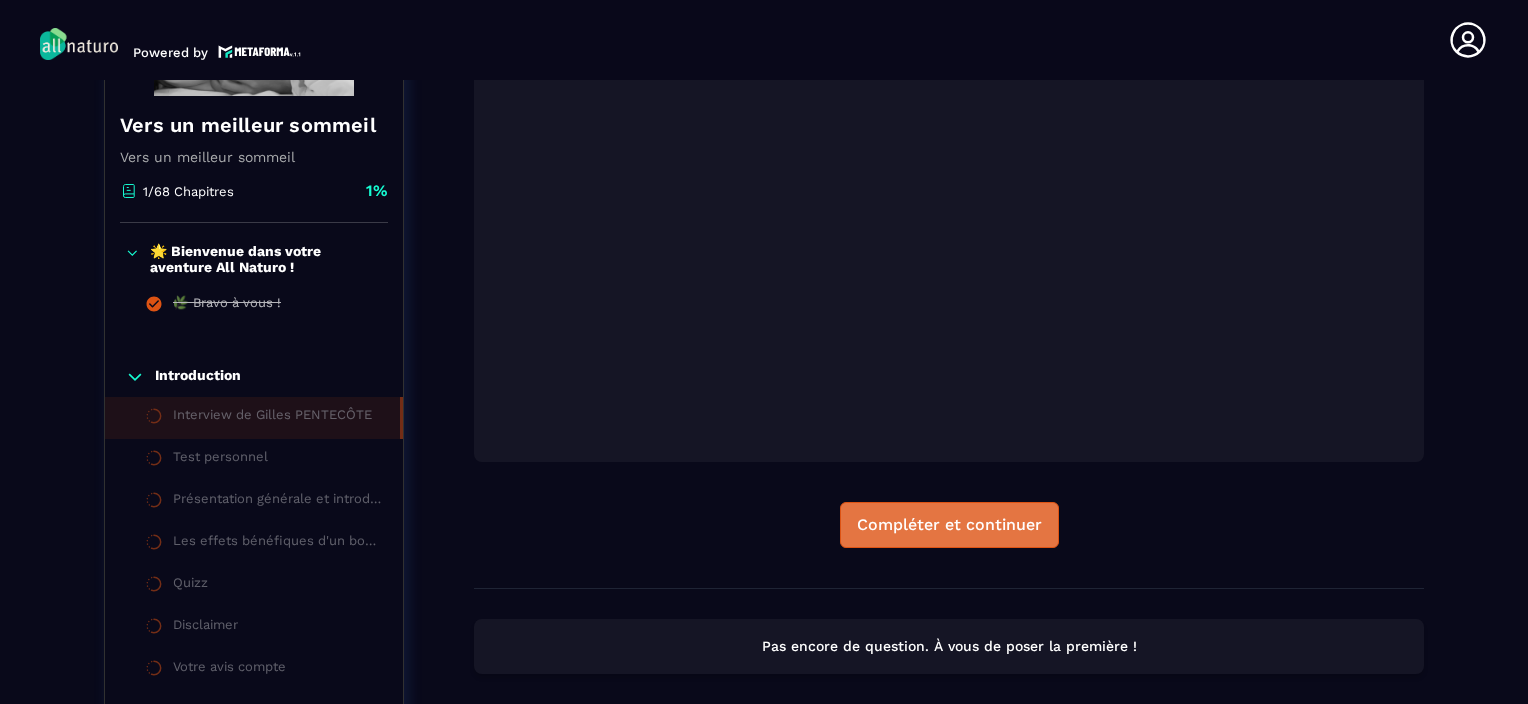 scroll, scrollTop: 327, scrollLeft: 0, axis: vertical 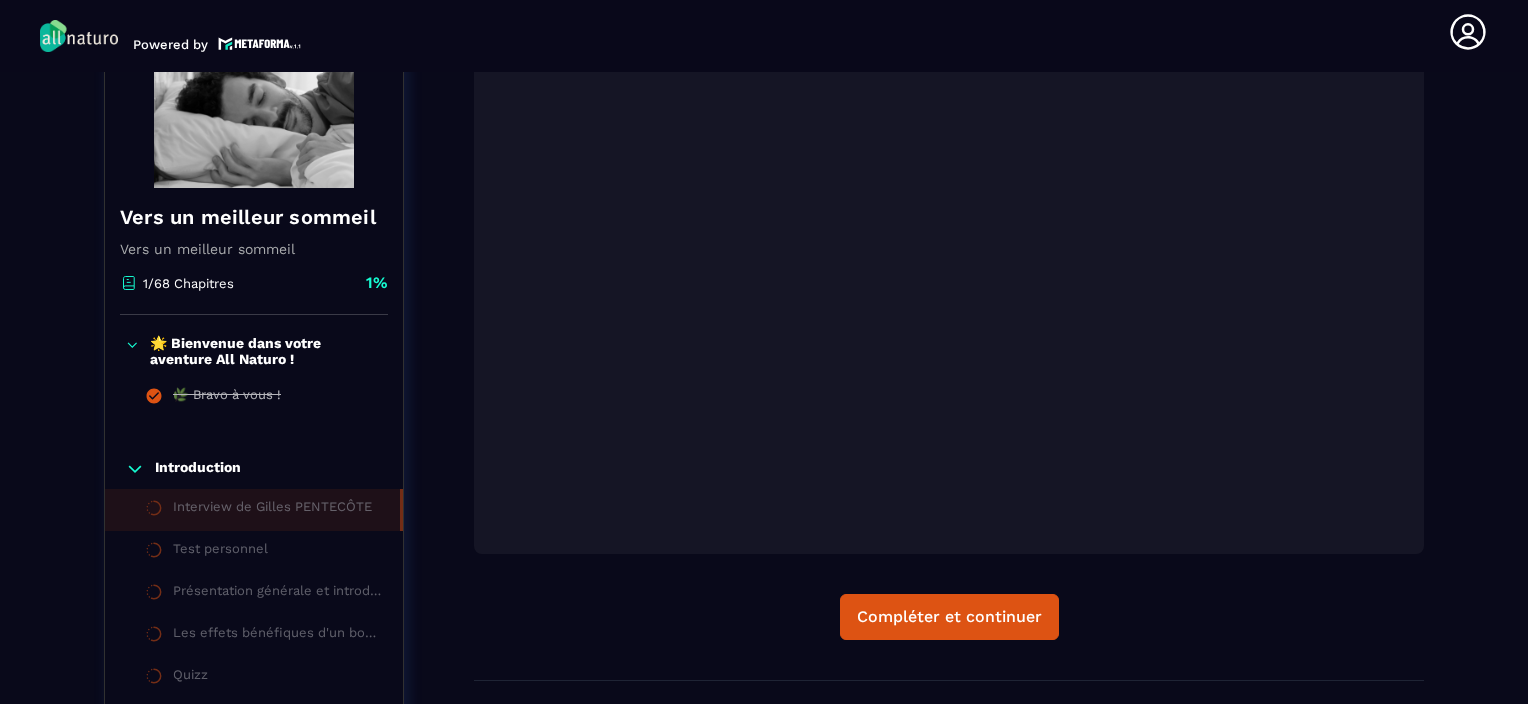 click on "Formations / Vers un meilleur sommeil / Interview de Gilles PENTECÔTE Vers un meilleur sommeil Vers un meilleur sommeil 1/68 Chapitres 1%  🌟 Bienvenue dans votre aventure All Naturo ! 🌿 Bravo à vous ! Introduction Interview de Gilles PENTECÔTE Test personnel Présentation générale et introduction Les effets bénéfiques d'un bon sommeil Quizz Disclaimer Votre avis compte Physiologie et organisation du sommeil Les différents troubles du sommeil Les causes des troubles du sommeil Les réponses aux troubles du sommeil Relaxation, sophrologie, respiration, méditation Evaluez votre parcours Vers un meilleur sommeil Vers un meilleur sommeil 1/68 Chapitres 1%  🌟 Bienvenue dans votre aventure All Naturo ! 🌿 Bravo à vous ! Introduction Interview de Gilles PENTECÔTE Test personnel Présentation générale et introduction Les effets bénéfiques d'un bon sommeil Quizz Disclaimer Votre avis compte Physiologie et organisation du sommeil Les différents troubles du sommeil Evaluez votre parcours" at bounding box center (764, 586) 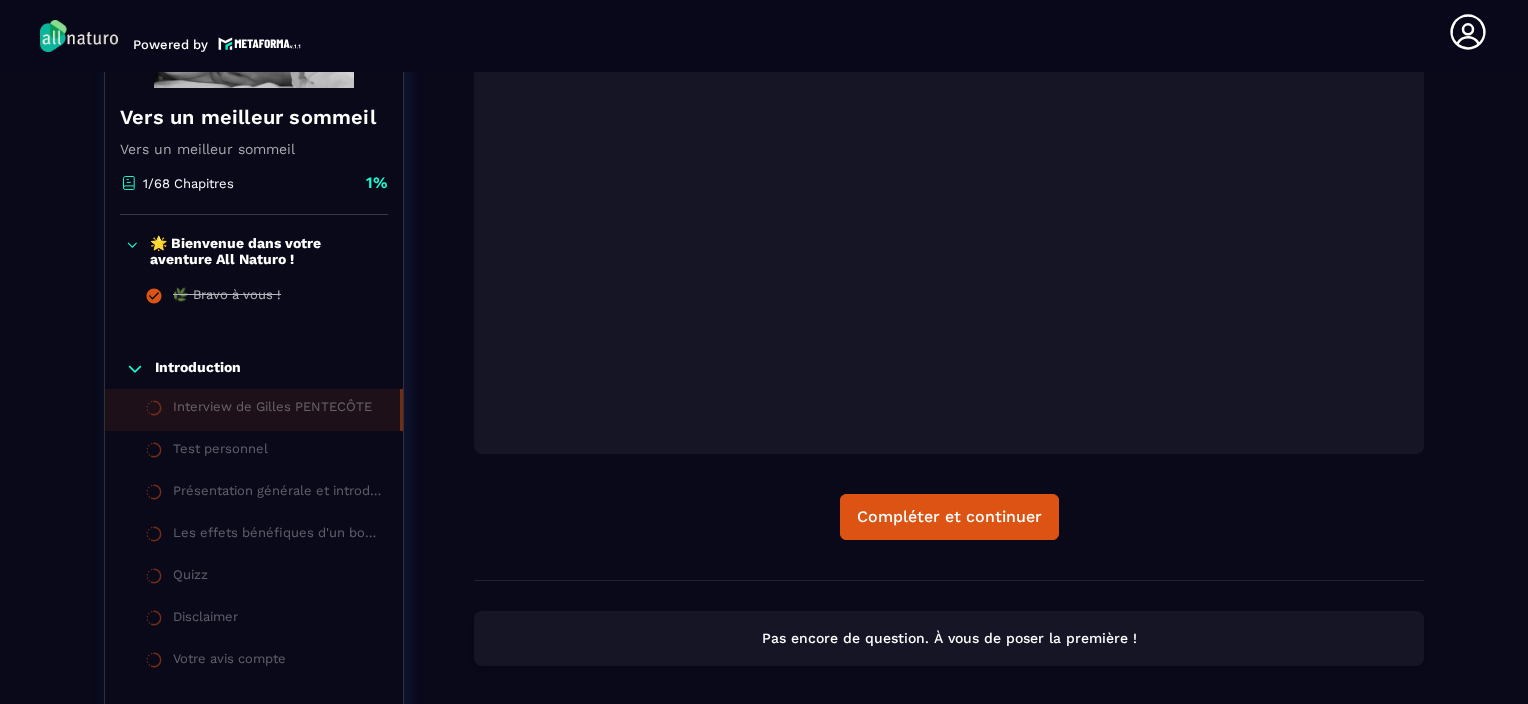 scroll, scrollTop: 308, scrollLeft: 0, axis: vertical 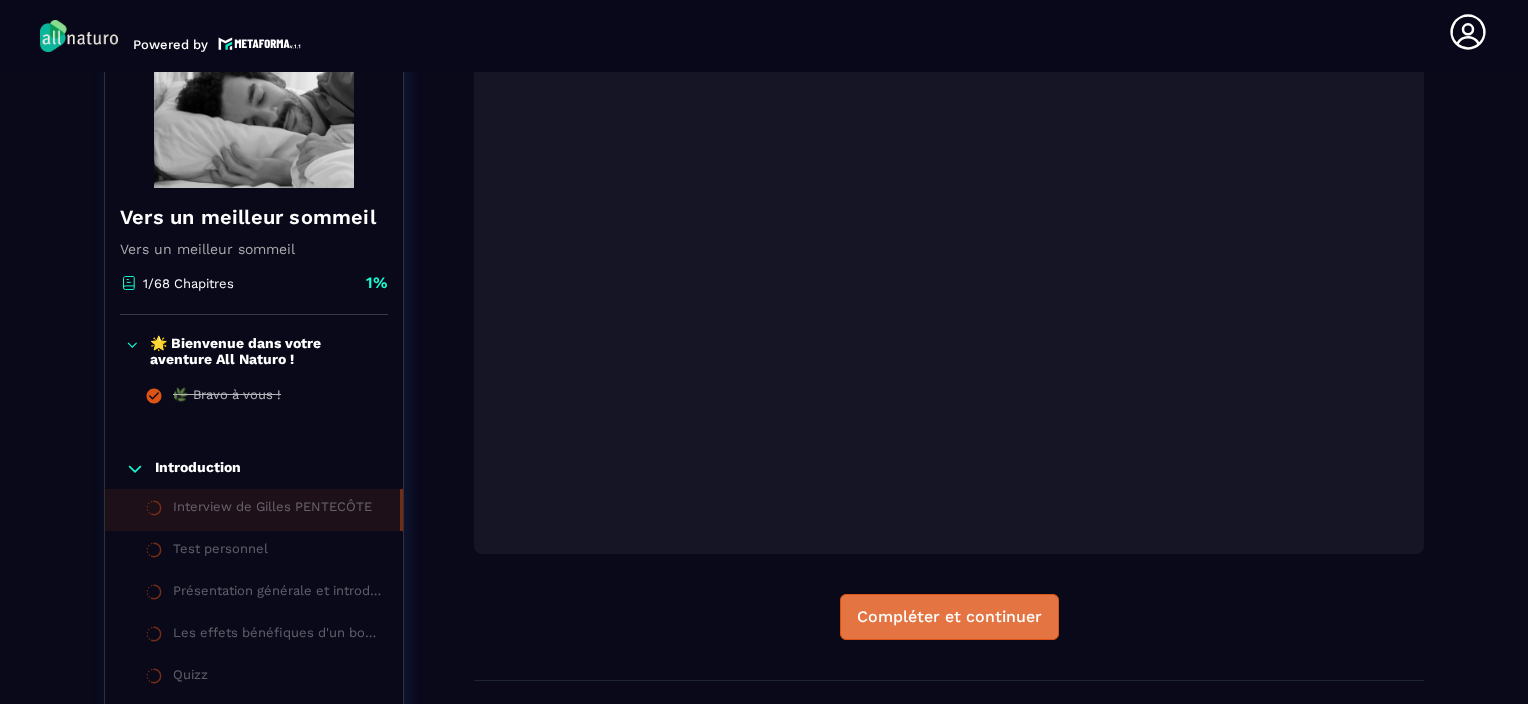 click on "Compléter et continuer" at bounding box center (949, 617) 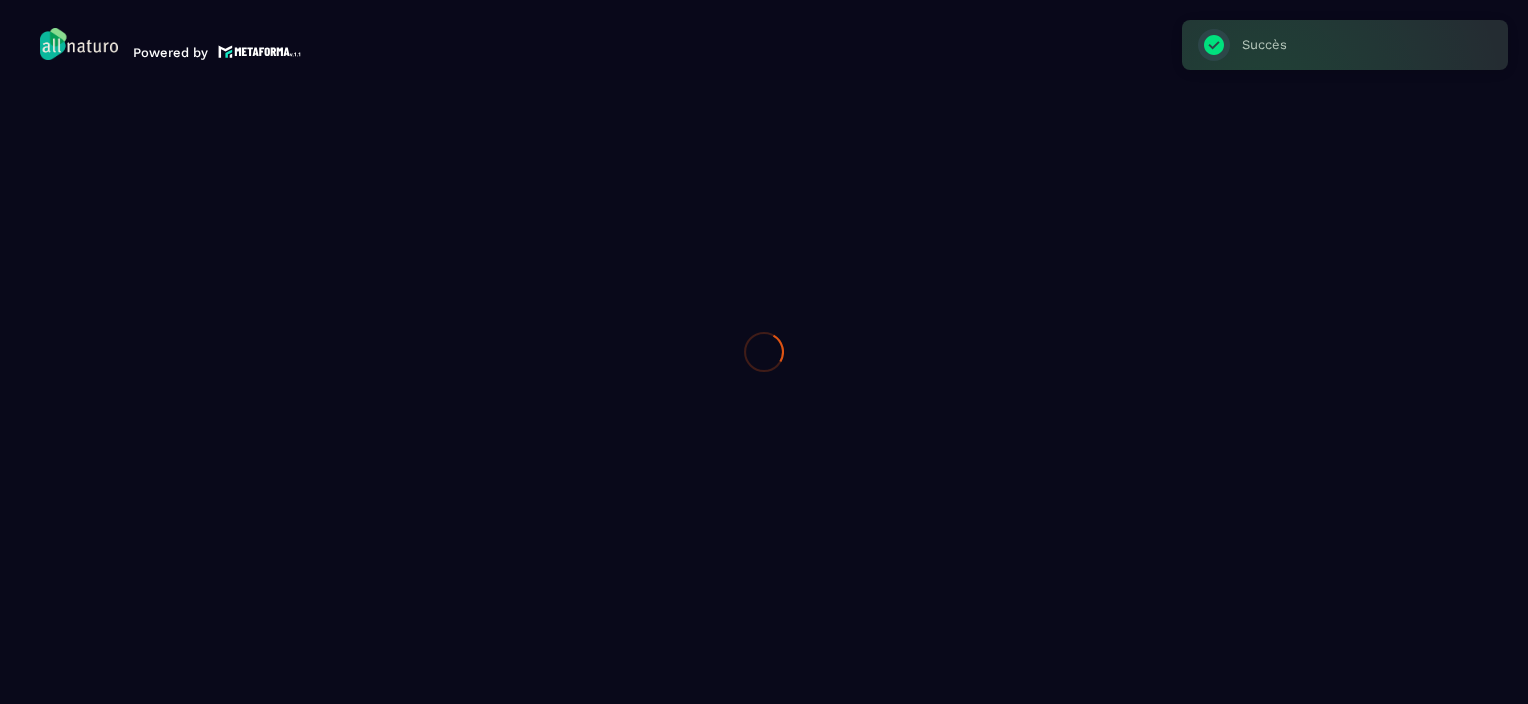 scroll, scrollTop: 0, scrollLeft: 0, axis: both 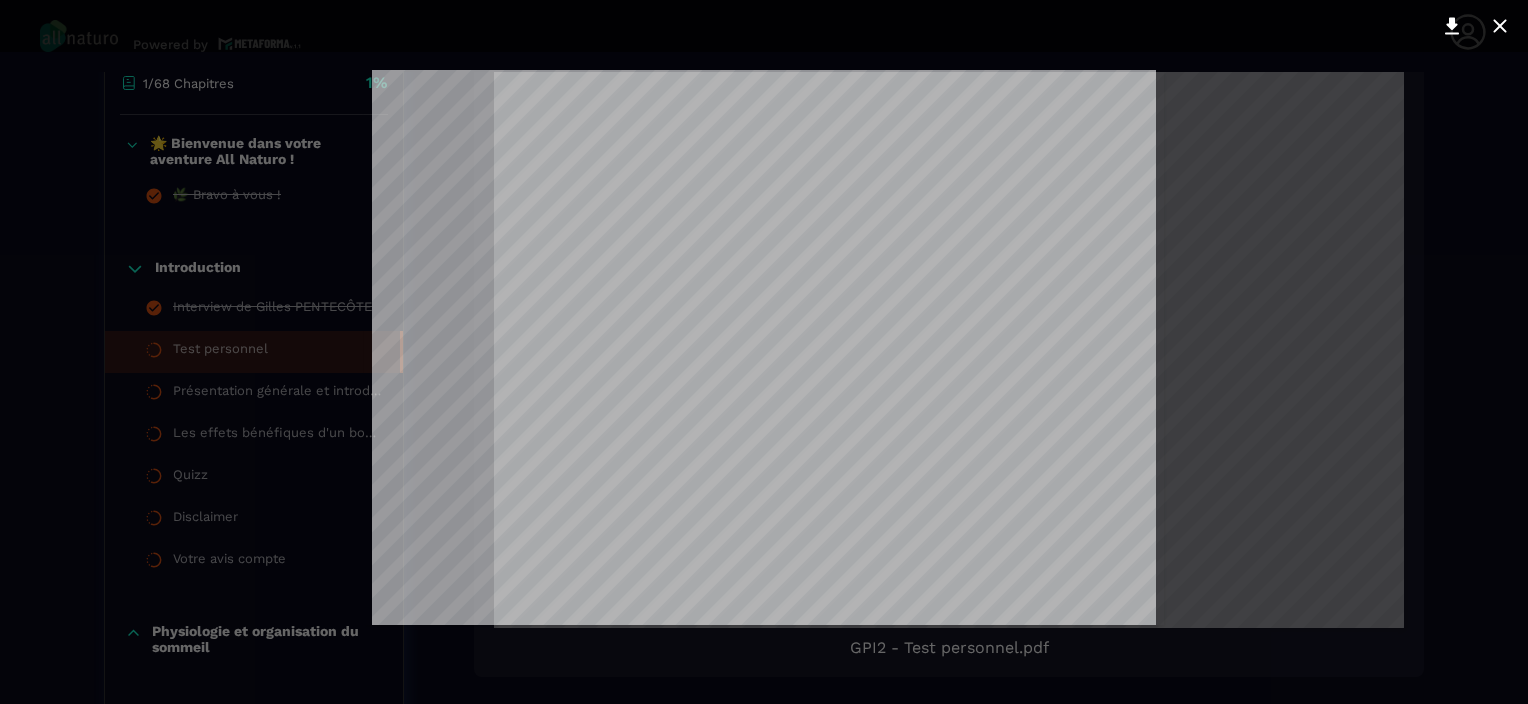 click at bounding box center (764, 352) 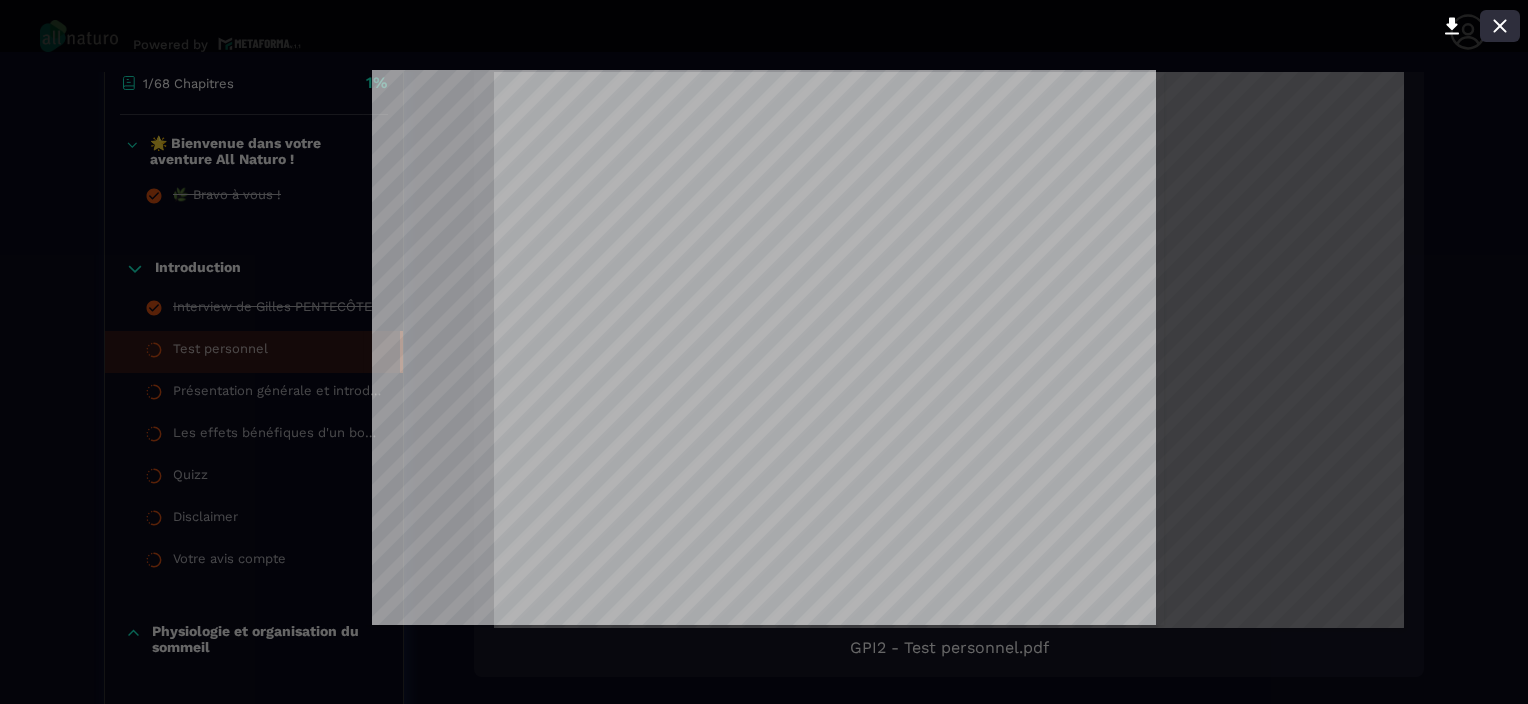 click 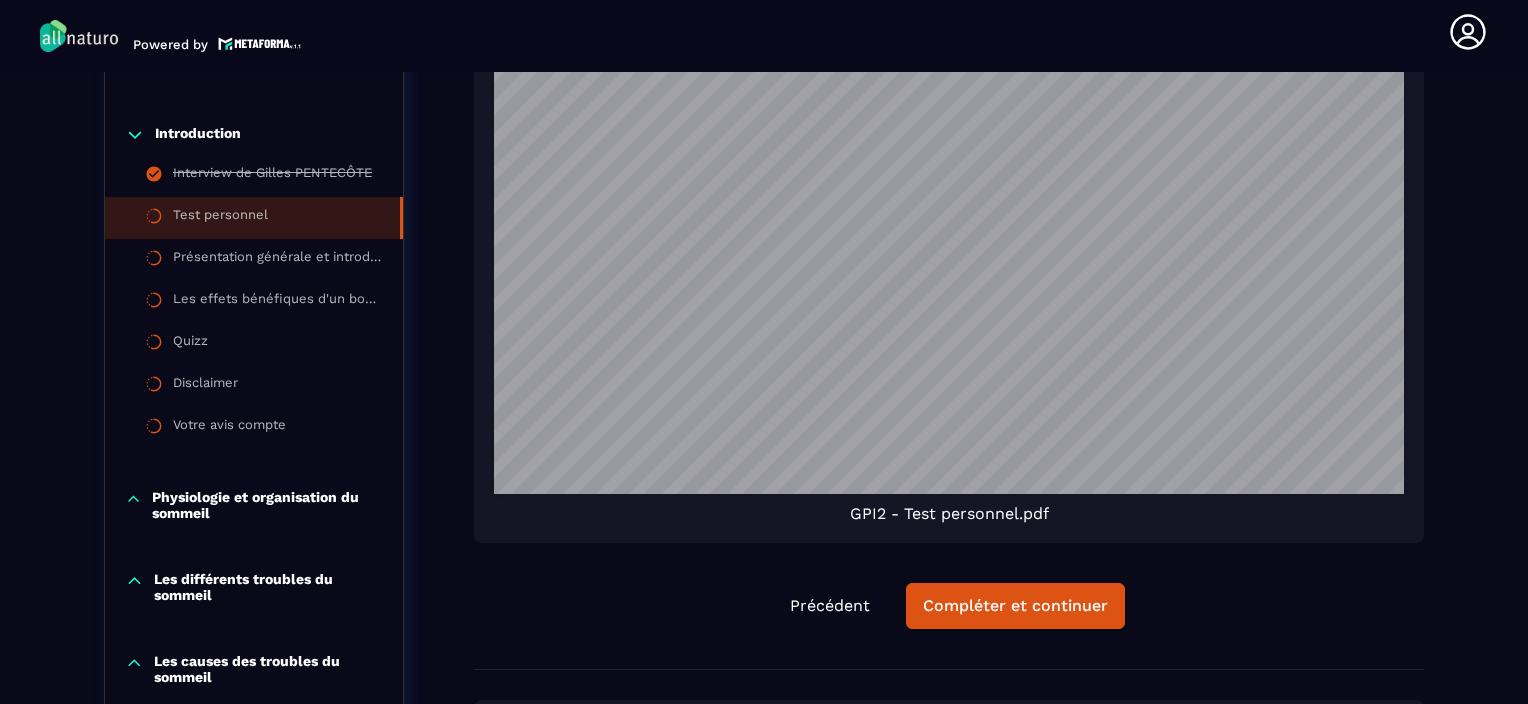 scroll, scrollTop: 608, scrollLeft: 0, axis: vertical 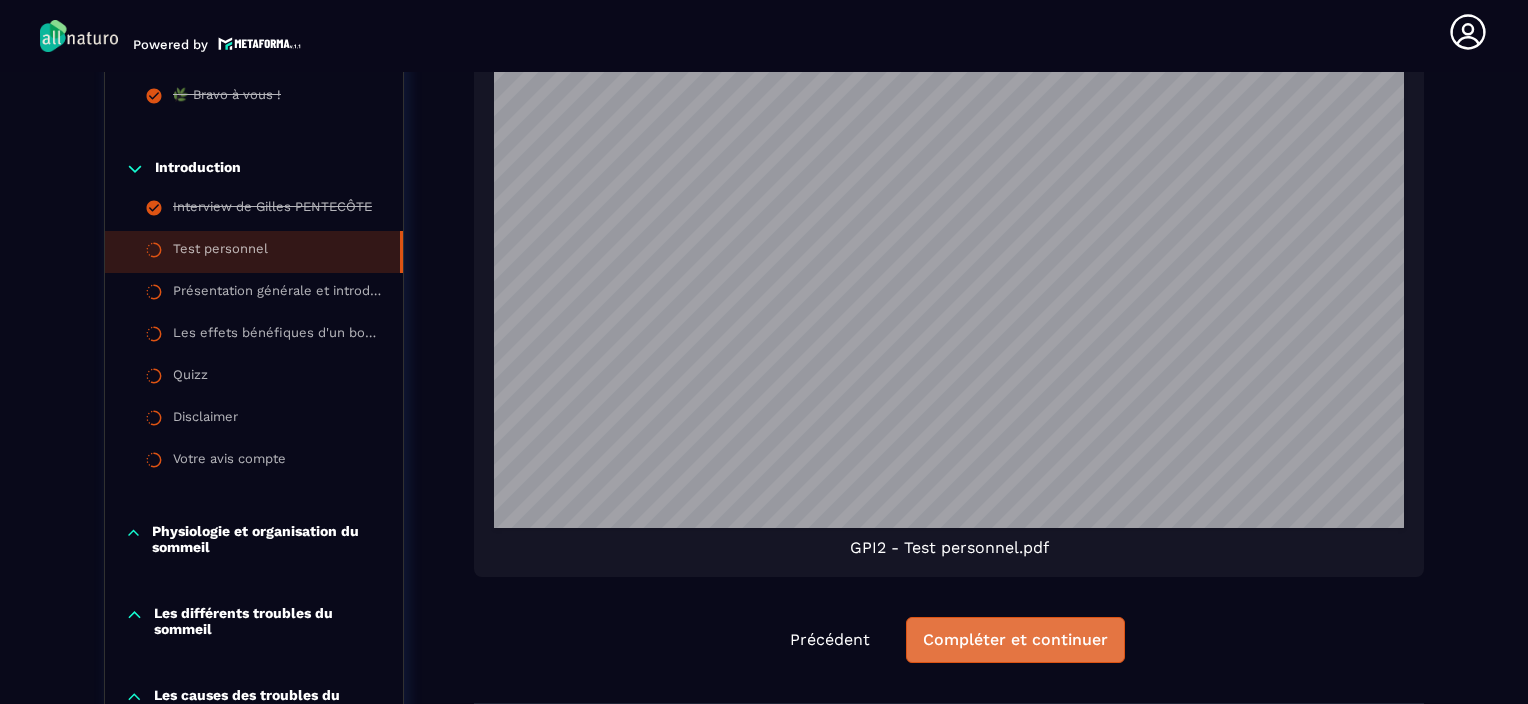 click on "Compléter et continuer" at bounding box center [1015, 640] 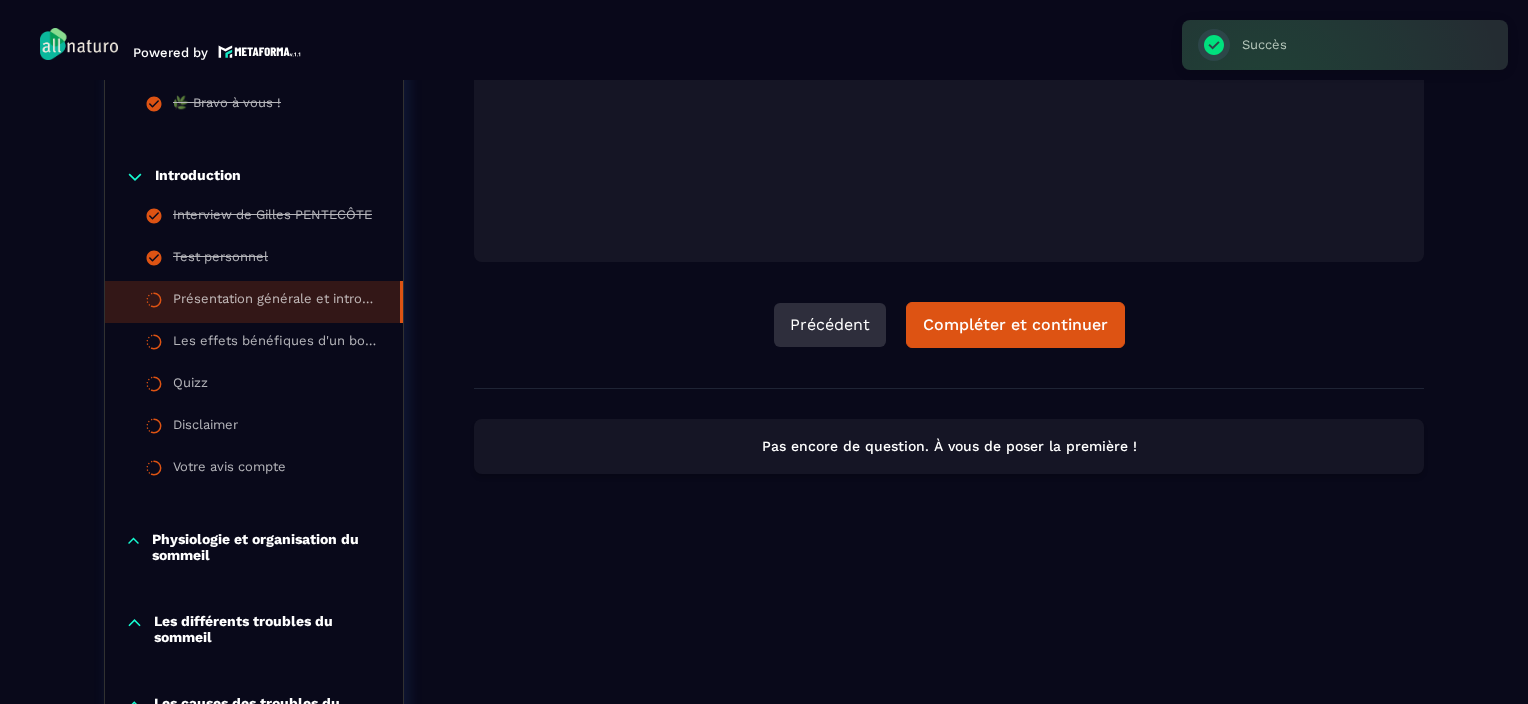 scroll, scrollTop: 8, scrollLeft: 0, axis: vertical 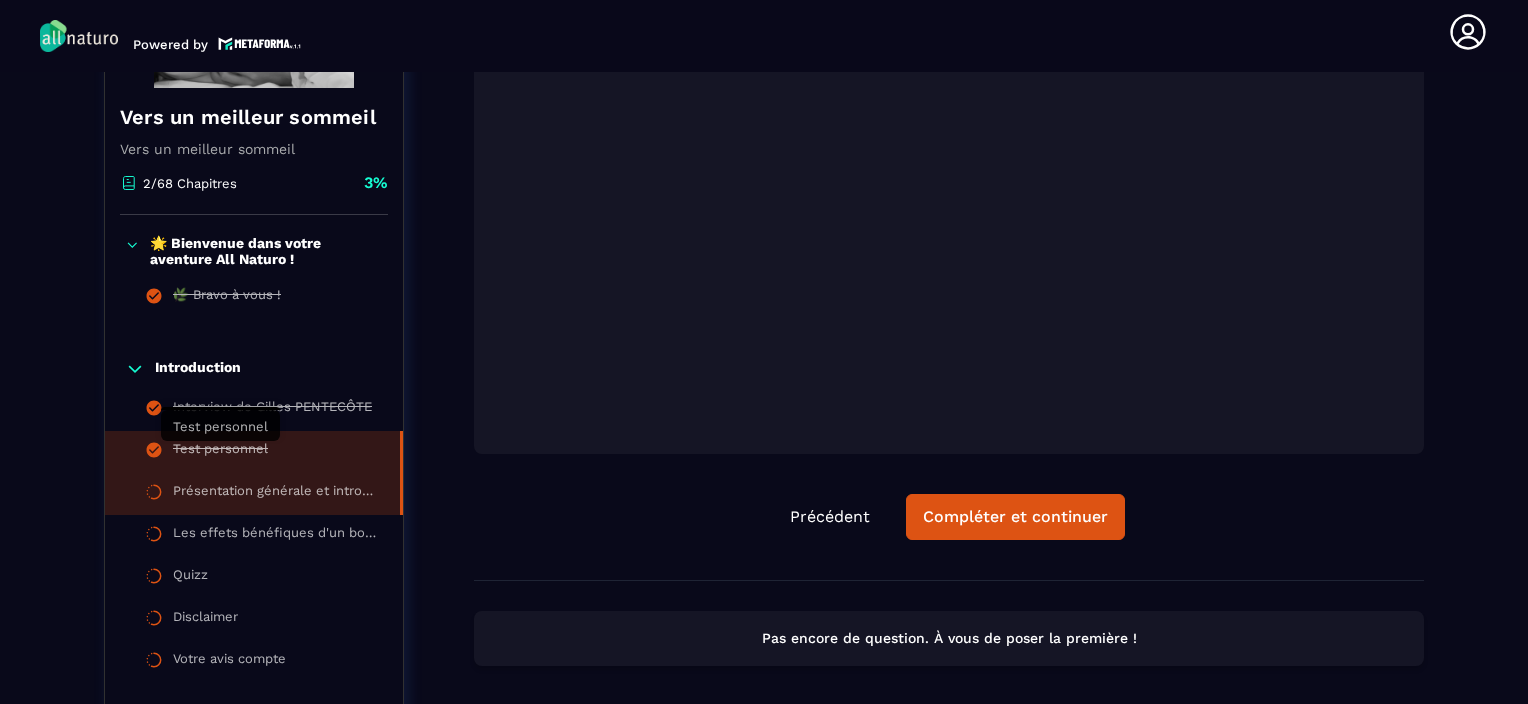 click on "Test personnel" at bounding box center [220, 452] 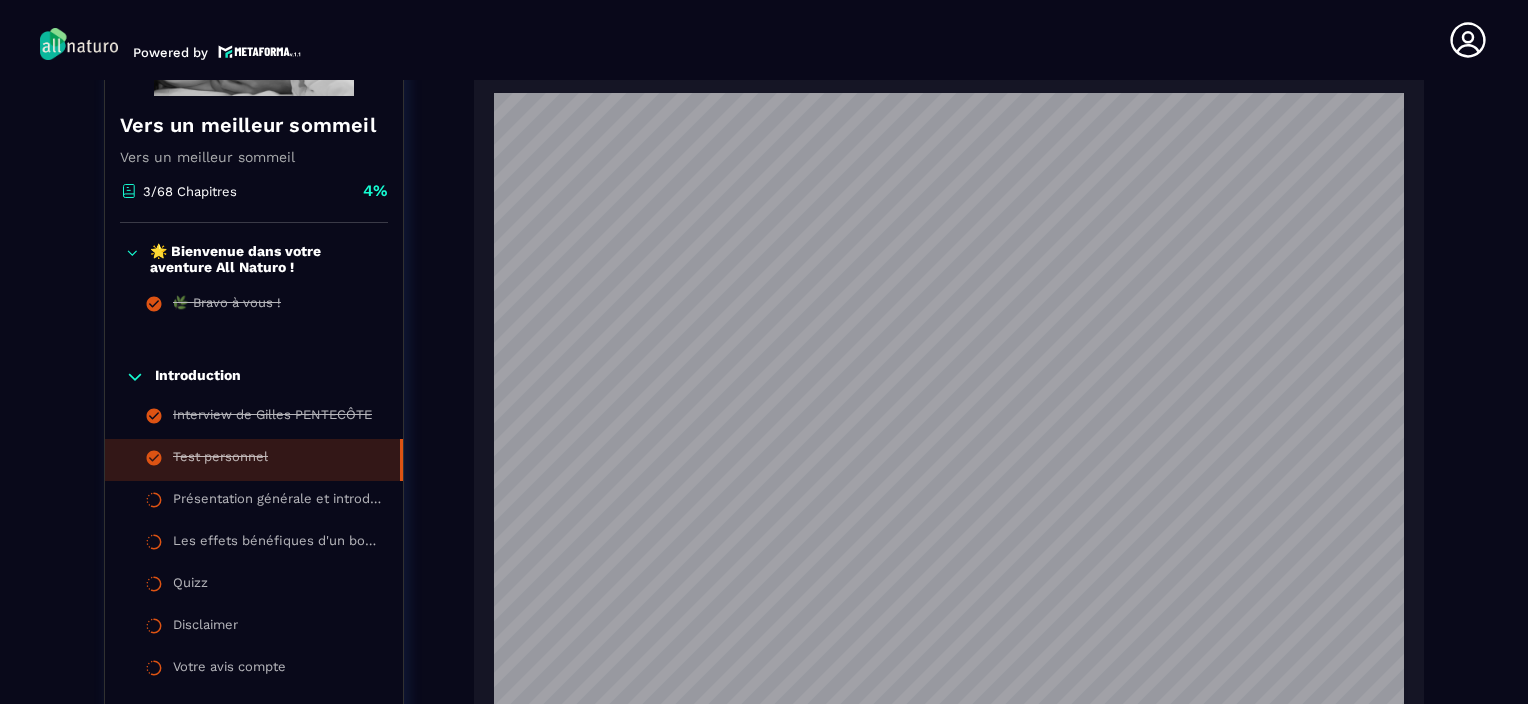 scroll, scrollTop: 445, scrollLeft: 0, axis: vertical 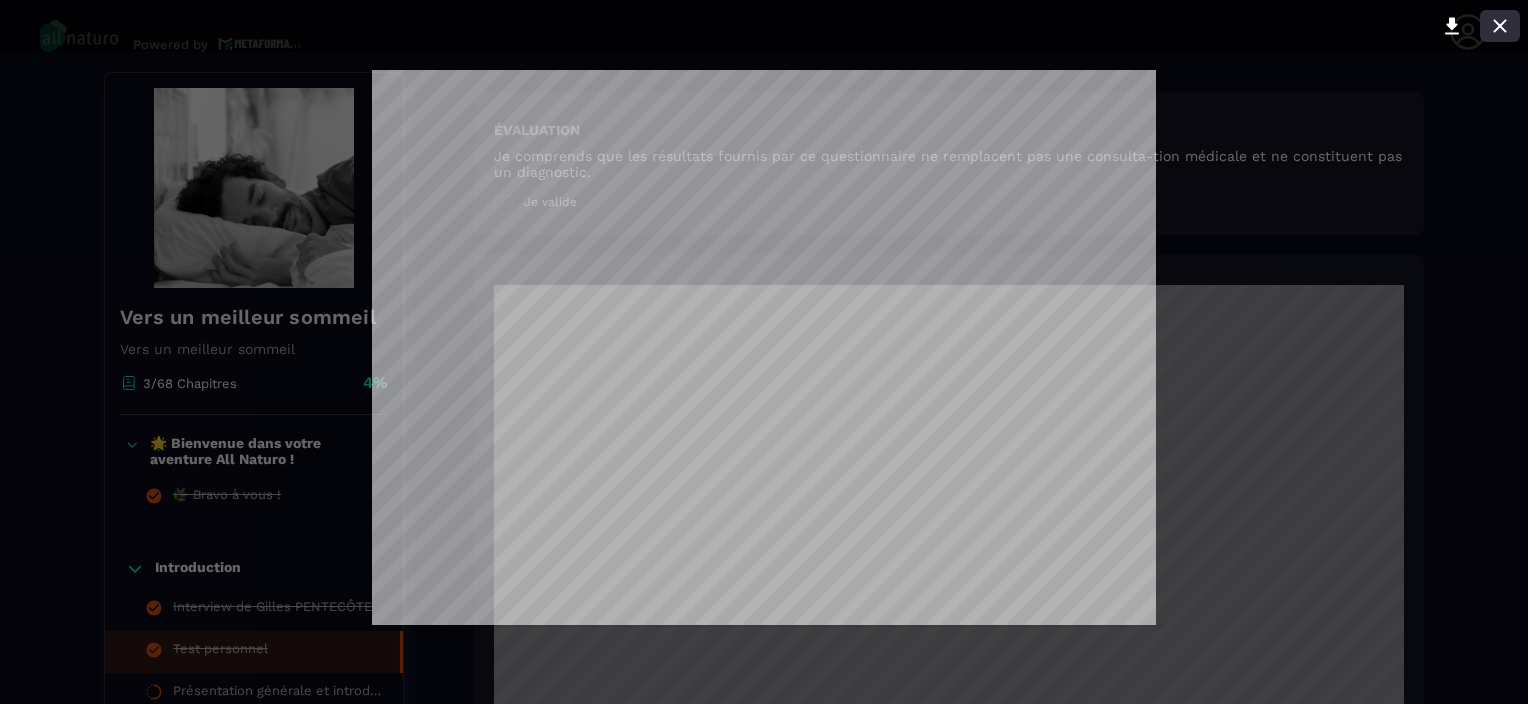 click 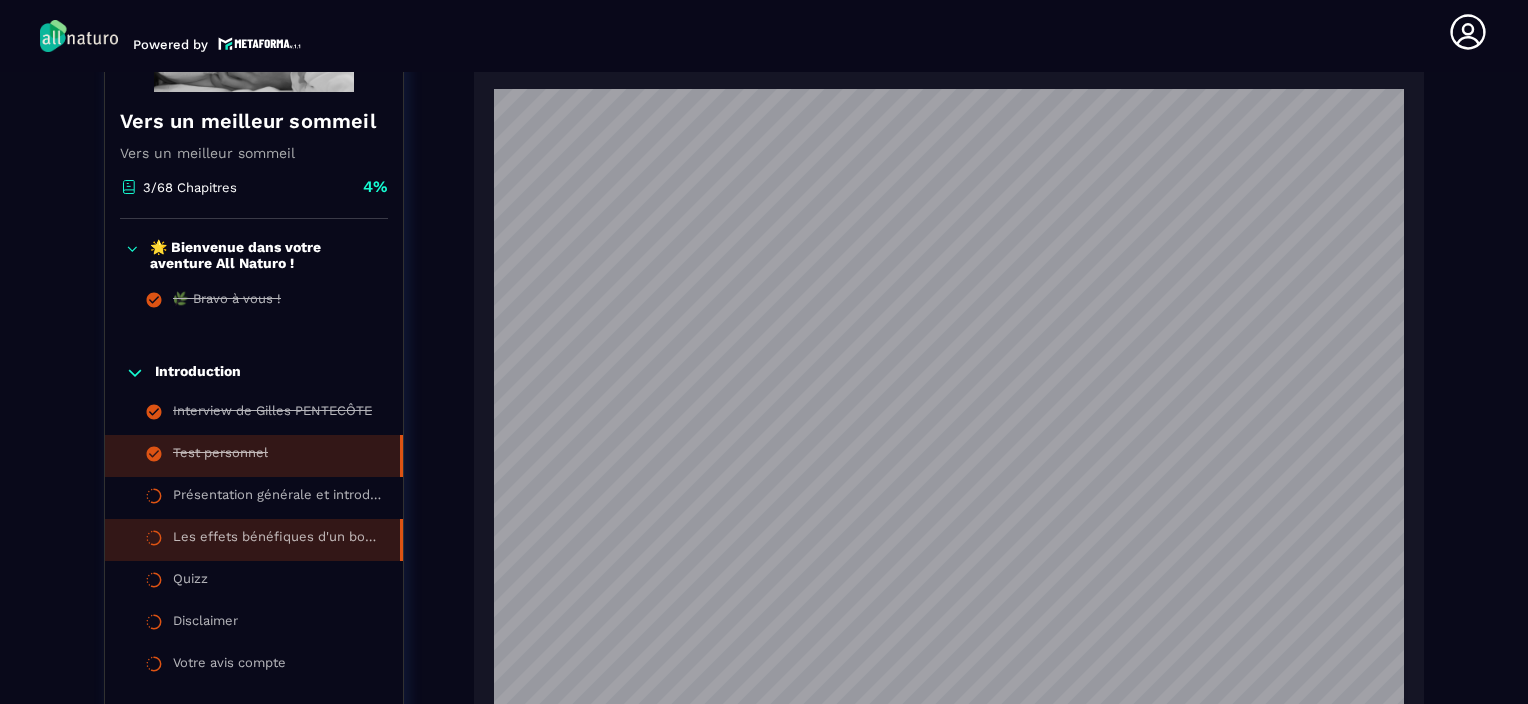 scroll, scrollTop: 408, scrollLeft: 0, axis: vertical 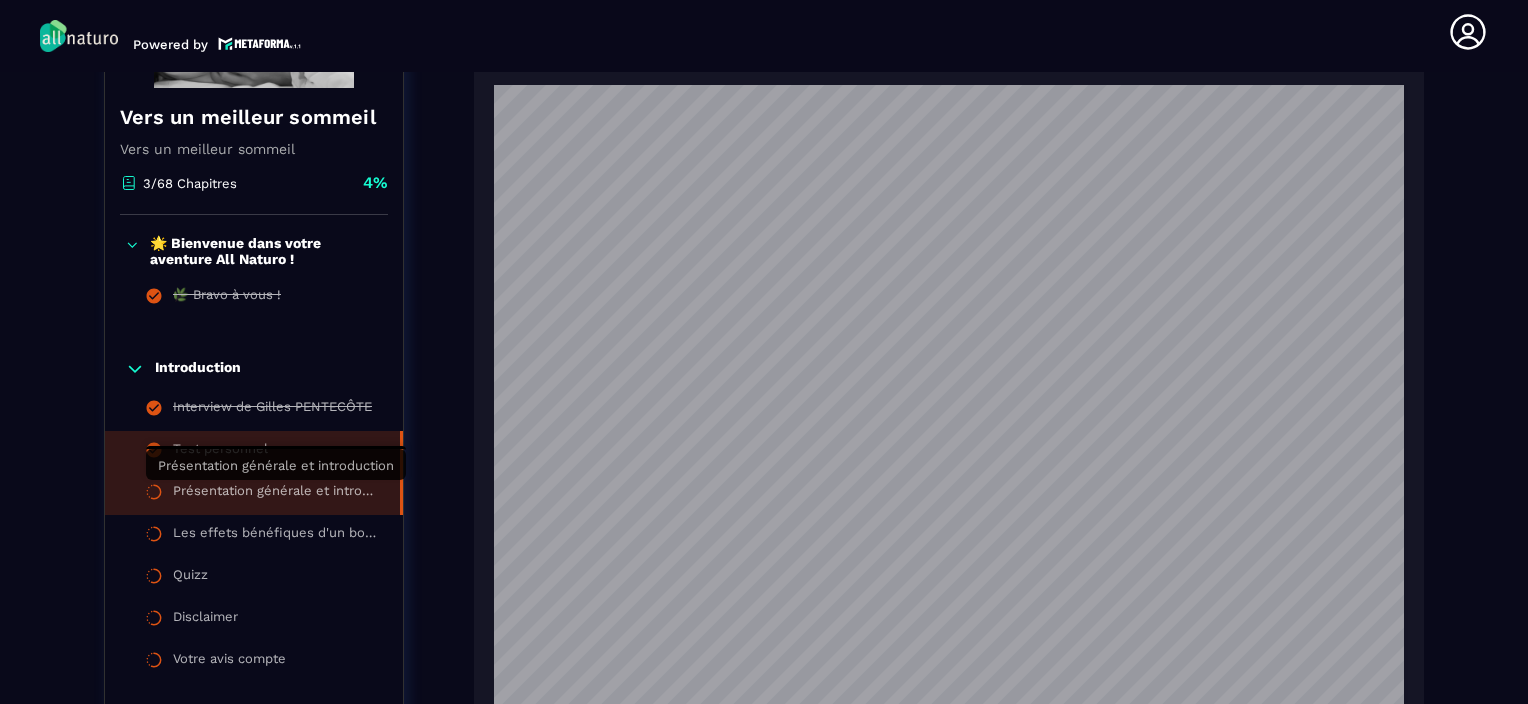 click on "Présentation générale et introduction" at bounding box center [276, 494] 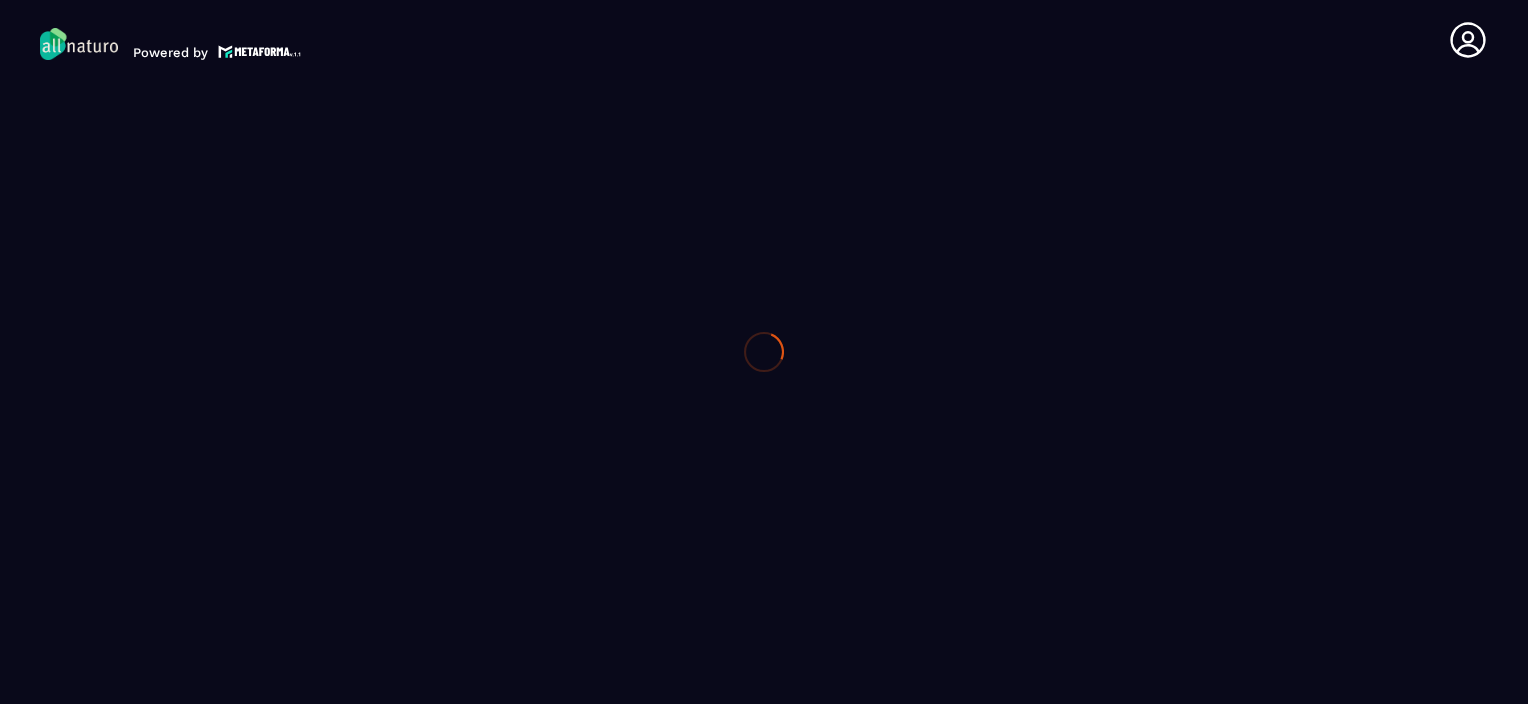 scroll, scrollTop: 0, scrollLeft: 0, axis: both 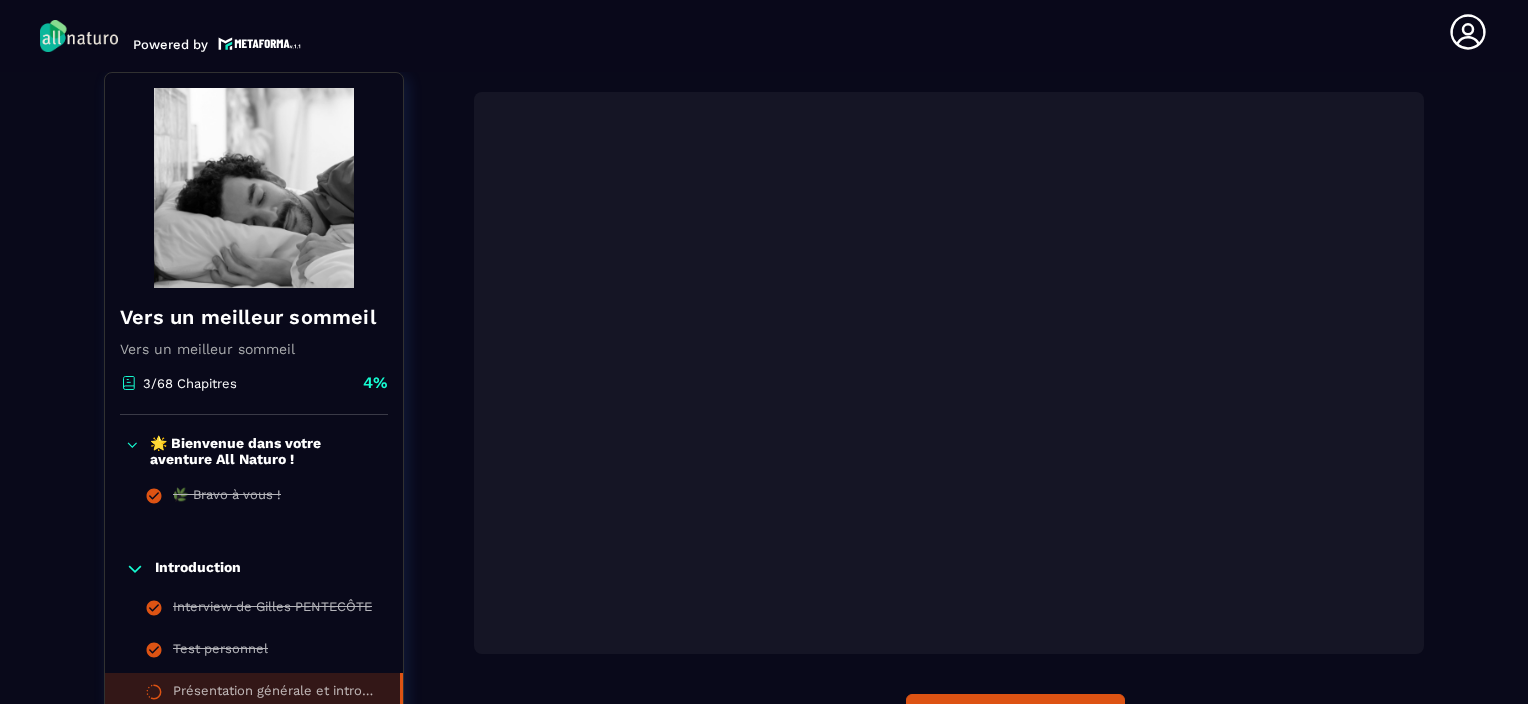 click on "Formations / Vers un meilleur sommeil / Présentation générale et introduction Vers un meilleur sommeil Vers un meilleur sommeil 3/68 Chapitres 4%  🌟 Bienvenue dans votre aventure All Naturo ! 🌿 Bravo à vous ! Introduction Interview de Gilles PENTECÔTE Test personnel Présentation générale et introduction Les effets bénéfiques d'un bon sommeil Quizz Disclaimer Votre avis compte Physiologie et organisation du sommeil Les différents troubles du sommeil Les causes des troubles du sommeil Les réponses aux troubles du sommeil Relaxation, sophrologie, respiration, méditation Evaluez votre parcours Vers un meilleur sommeil Vers un meilleur sommeil 3/68 Chapitres 4%  🌟 Bienvenue dans votre aventure All Naturo ! 🌿 Bravo à vous ! Introduction Interview de Gilles PENTECÔTE Test personnel Présentation générale et introduction Les effets bénéfiques d'un bon sommeil Quizz Disclaimer Votre avis compte Physiologie et organisation du sommeil Les différents troubles du sommeil Précédent" at bounding box center [764, 686] 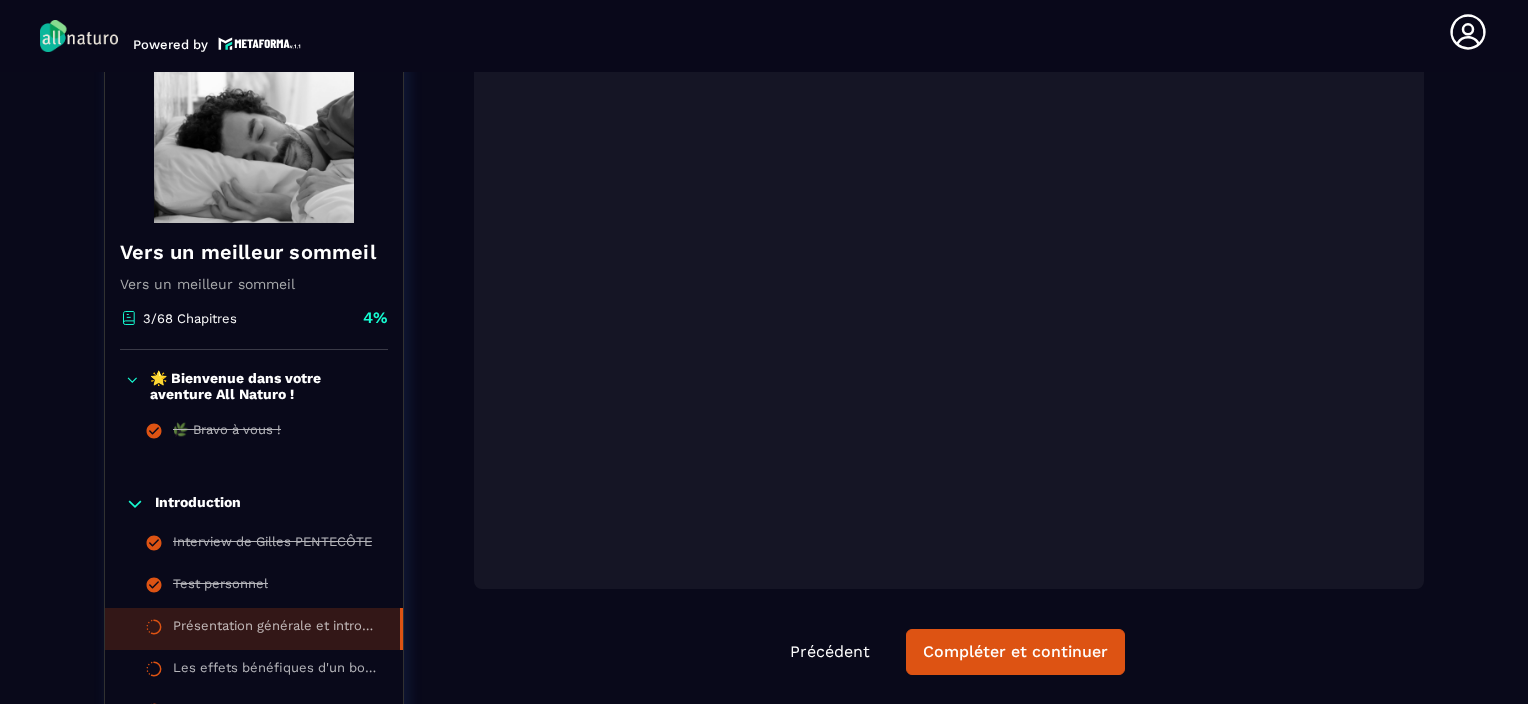 scroll, scrollTop: 308, scrollLeft: 0, axis: vertical 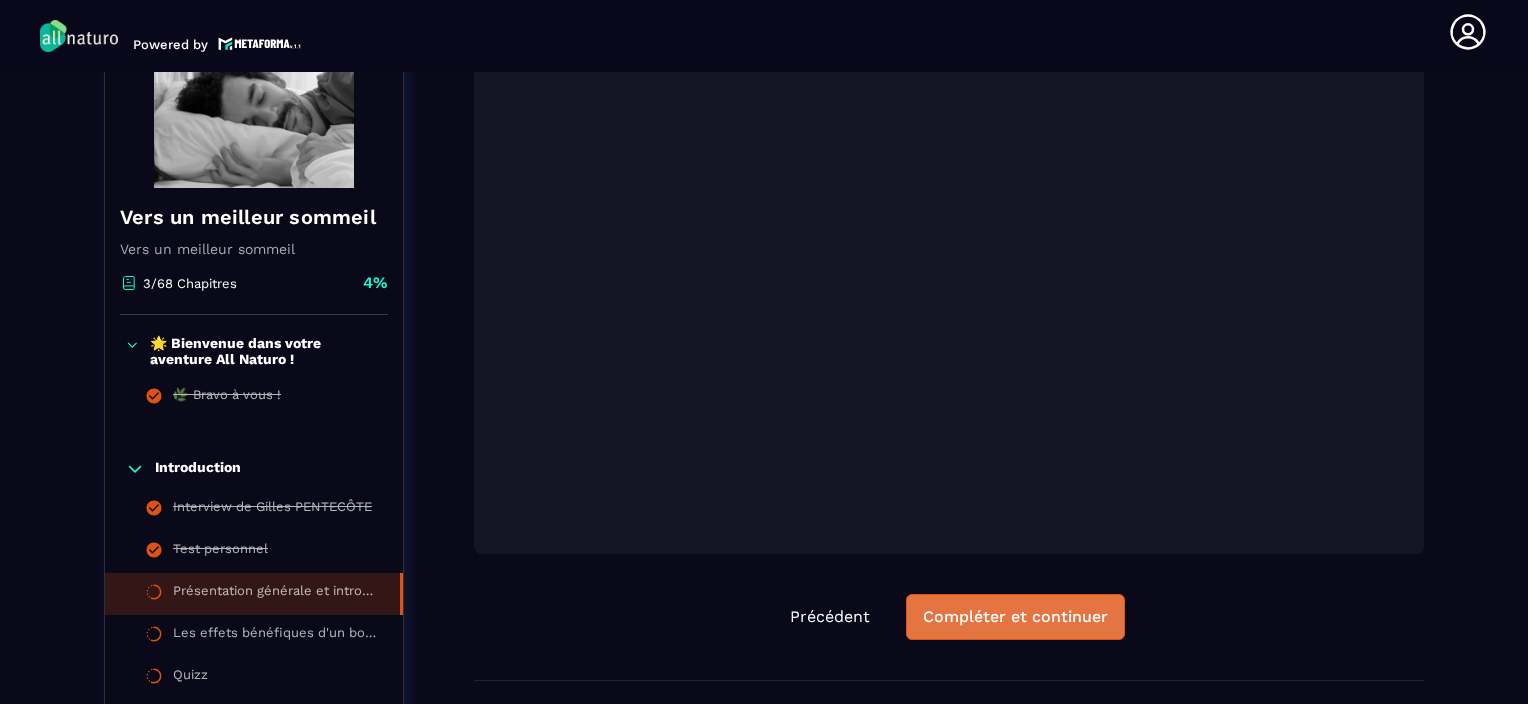 click on "Compléter et continuer" at bounding box center [1015, 617] 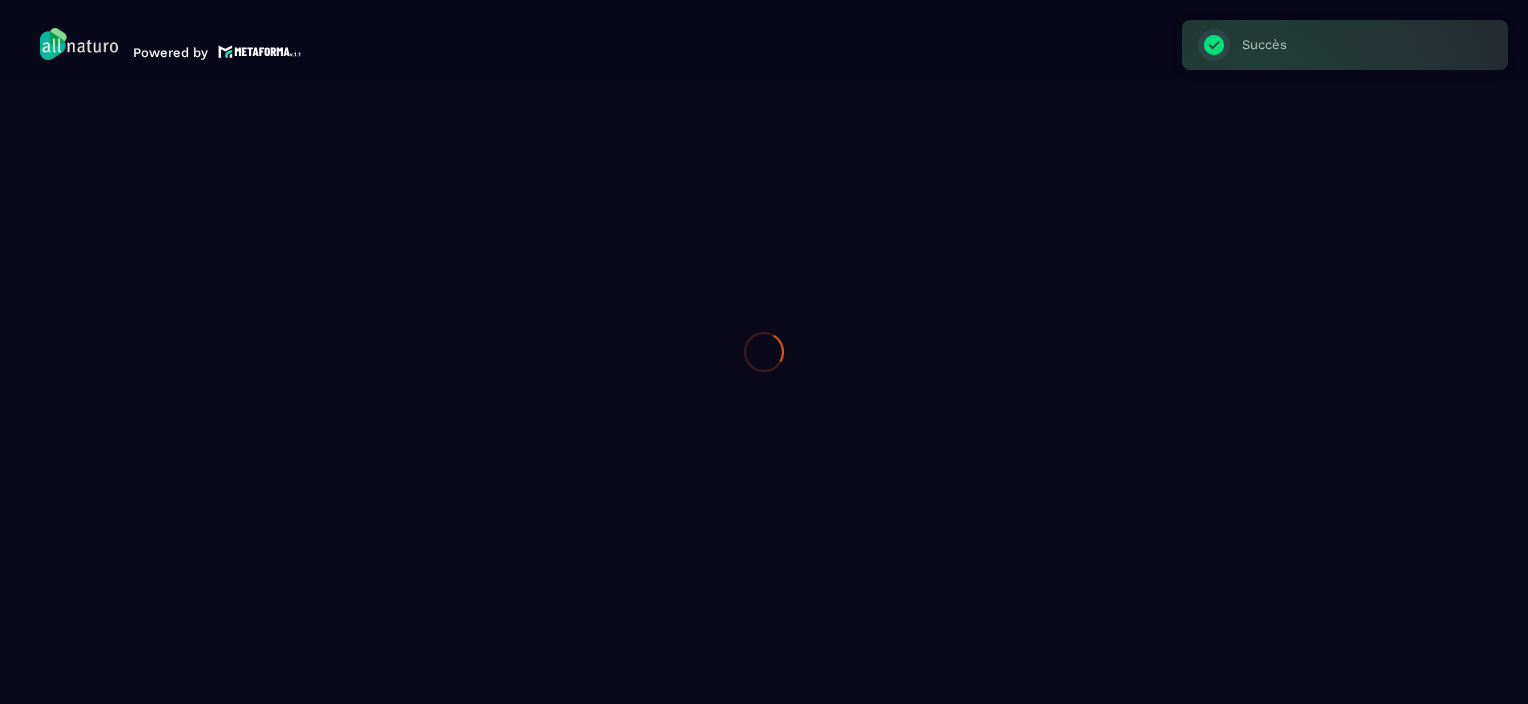 scroll, scrollTop: 0, scrollLeft: 0, axis: both 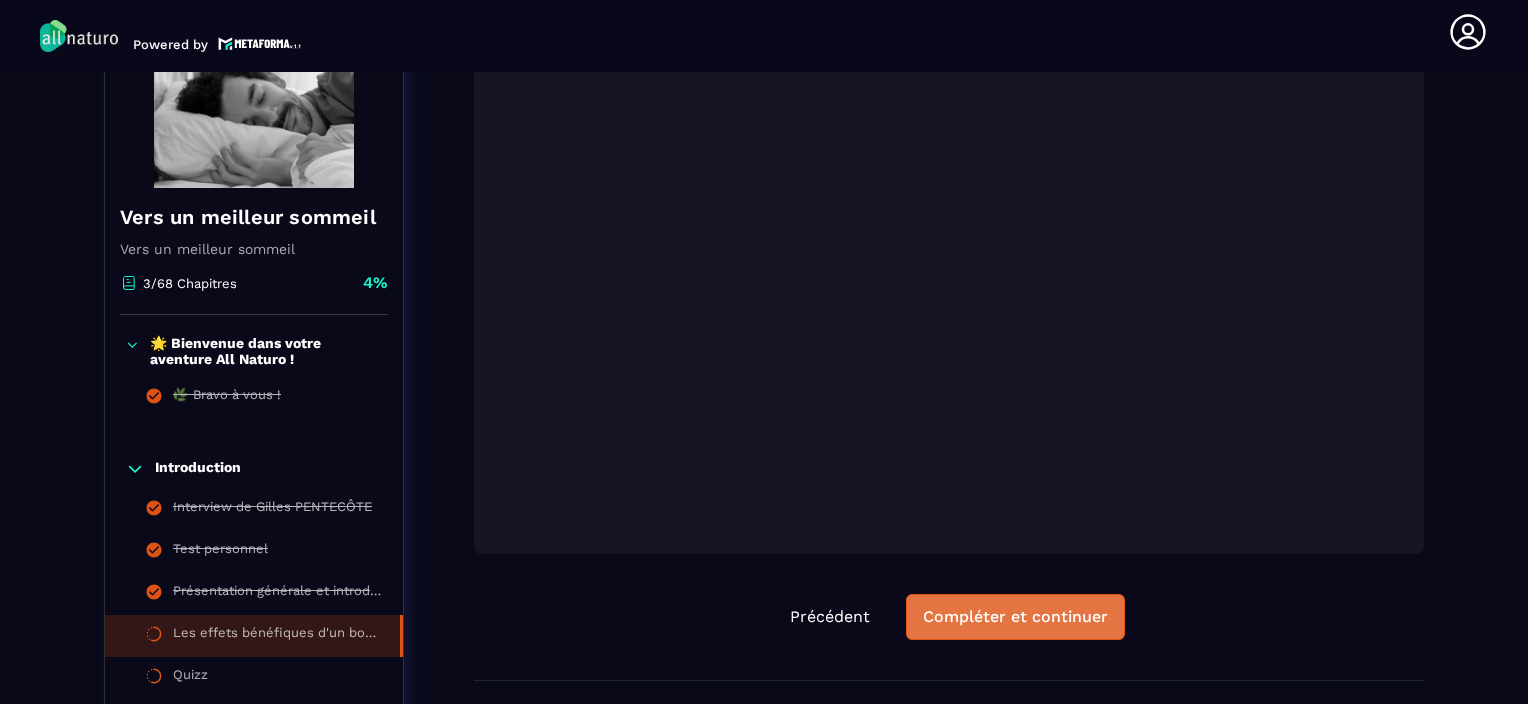 click on "Compléter et continuer" at bounding box center (1015, 617) 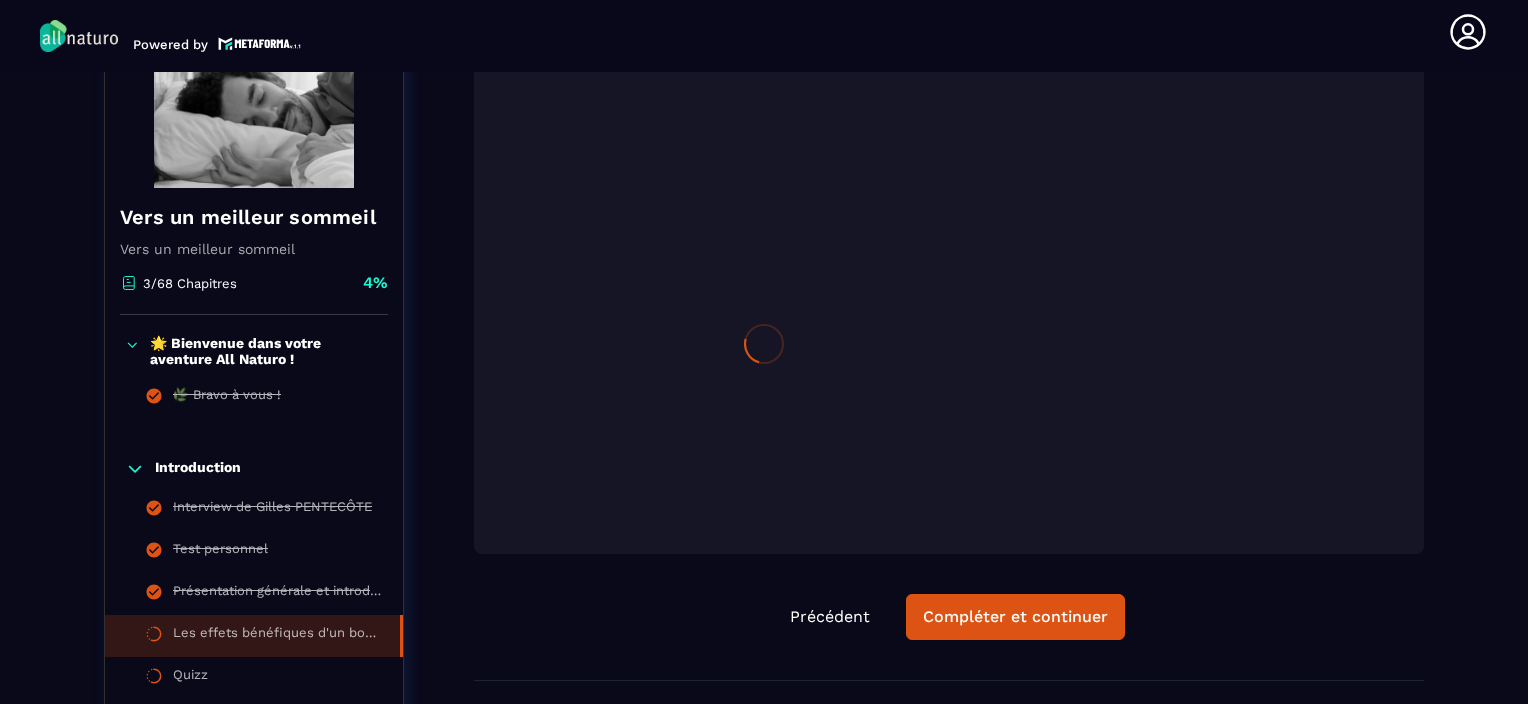 scroll, scrollTop: 0, scrollLeft: 0, axis: both 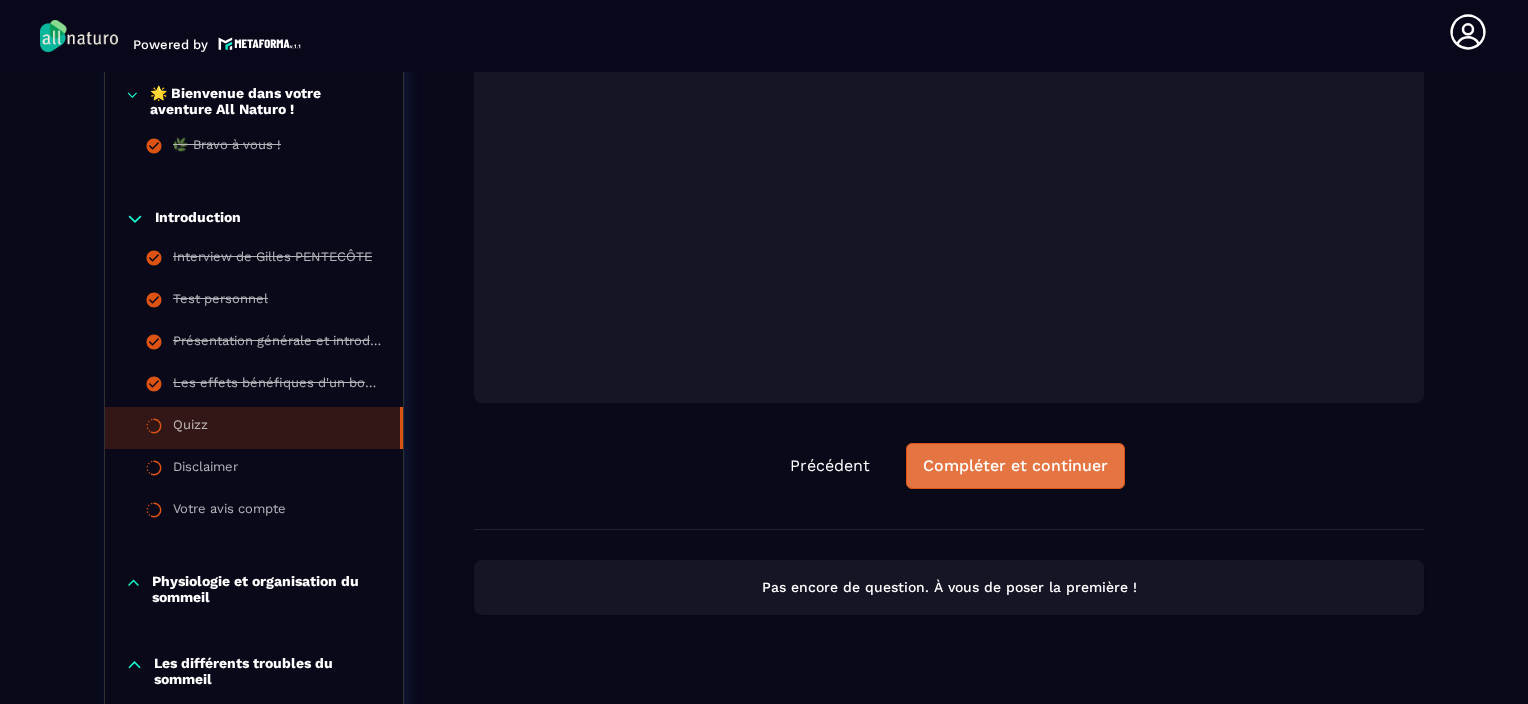 click on "Compléter et continuer" at bounding box center (1015, 466) 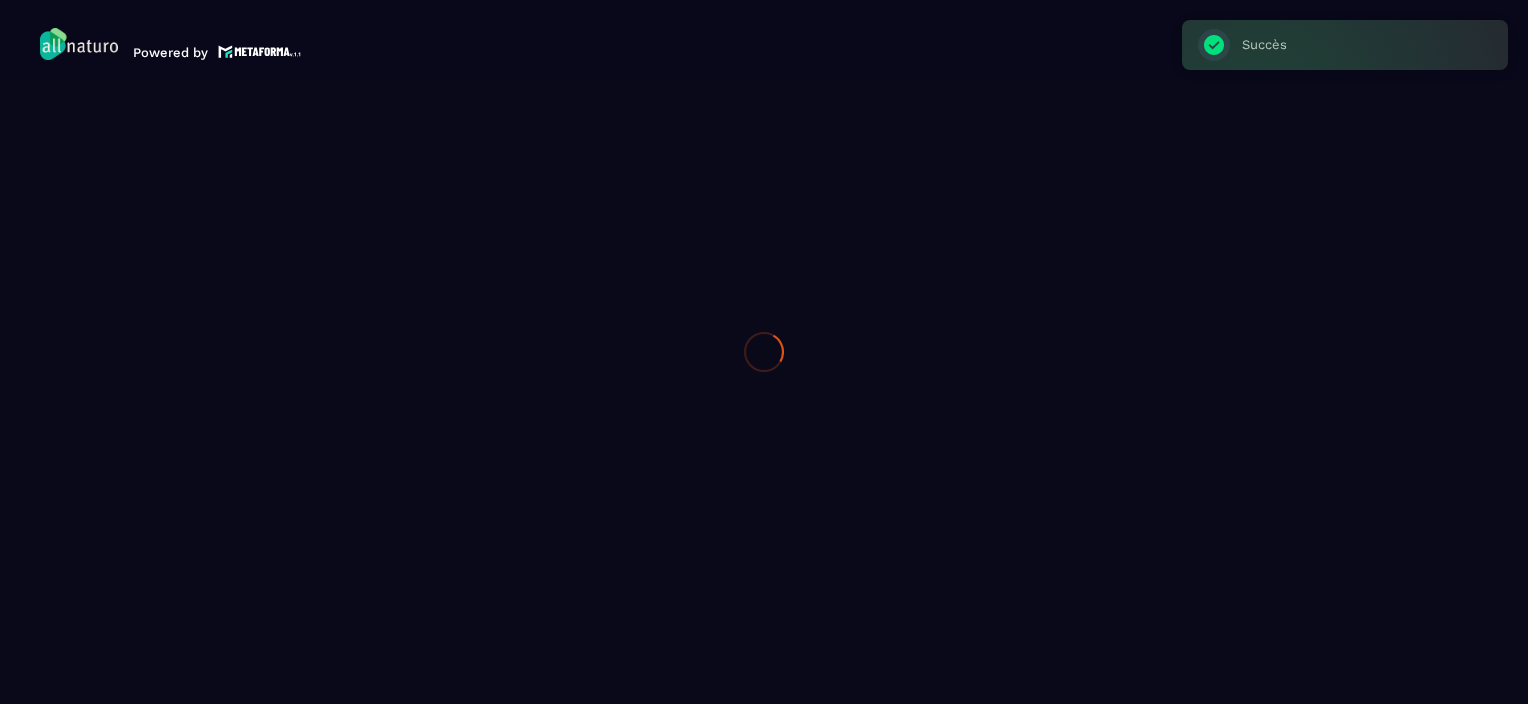 scroll, scrollTop: 0, scrollLeft: 0, axis: both 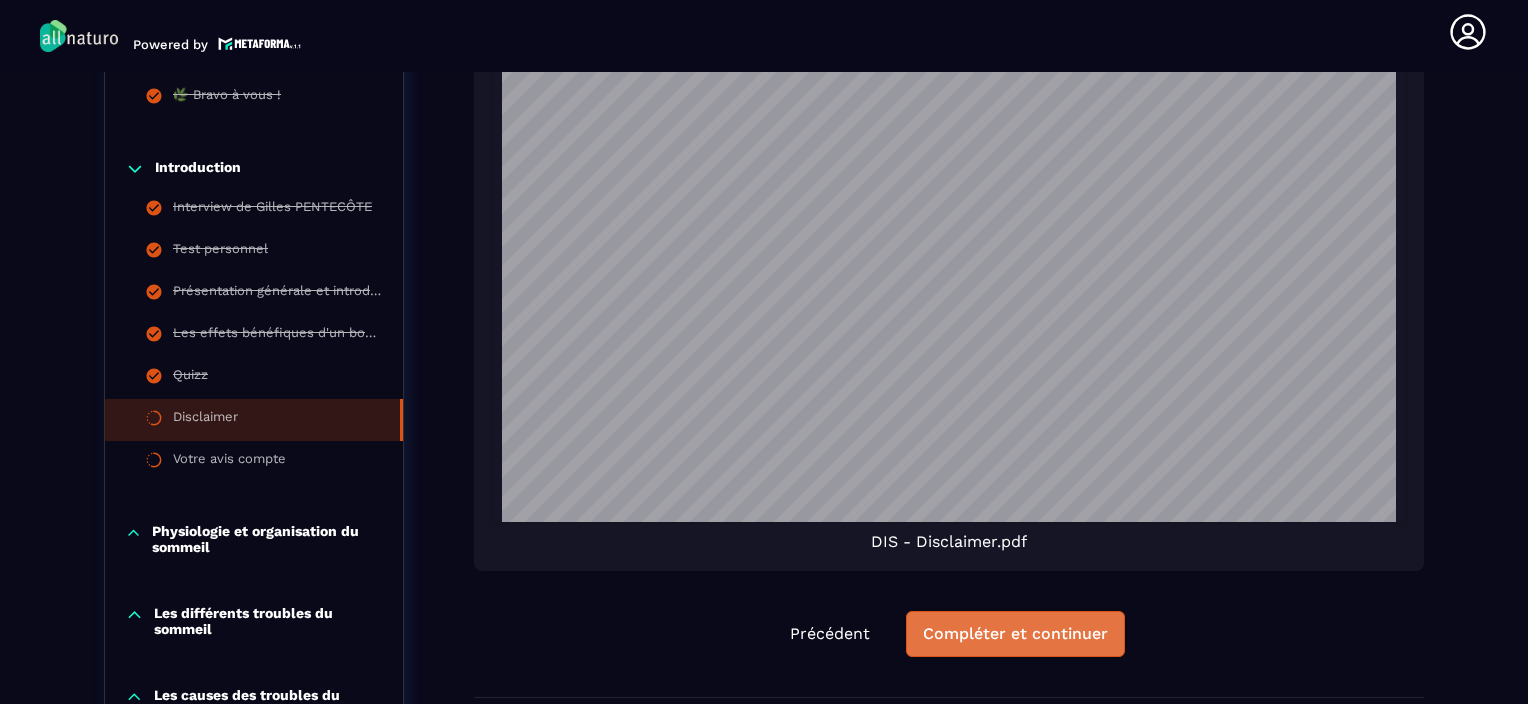 click on "Compléter et continuer" at bounding box center (1015, 634) 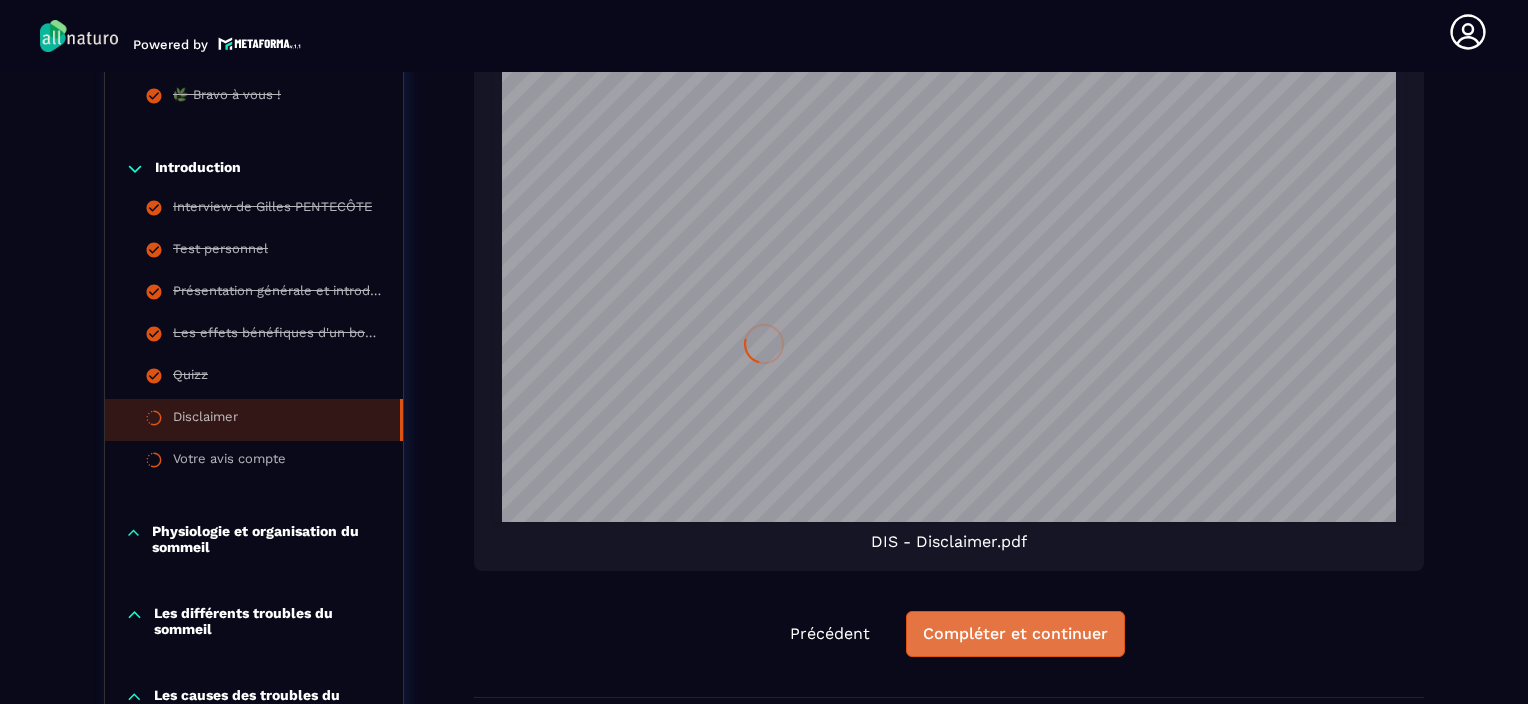 scroll, scrollTop: 0, scrollLeft: 0, axis: both 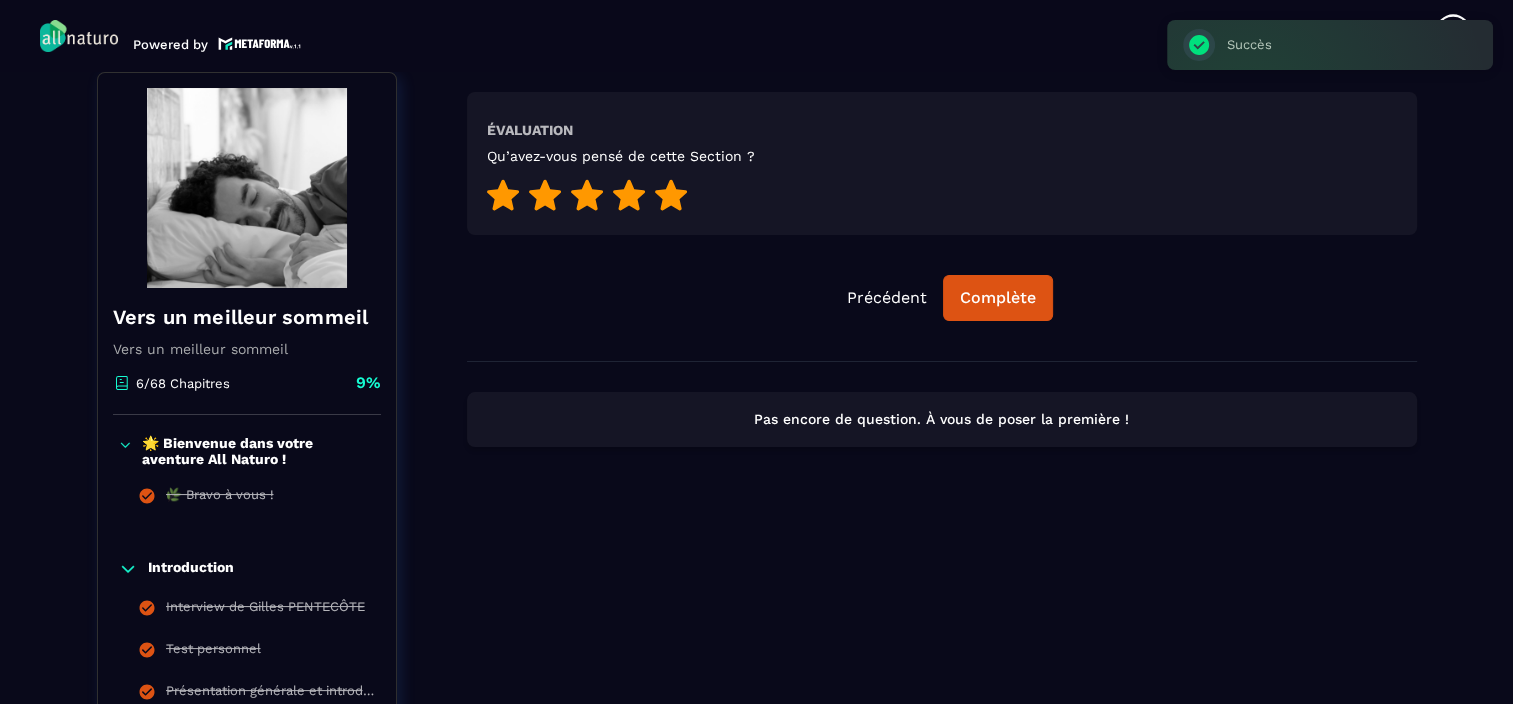 click 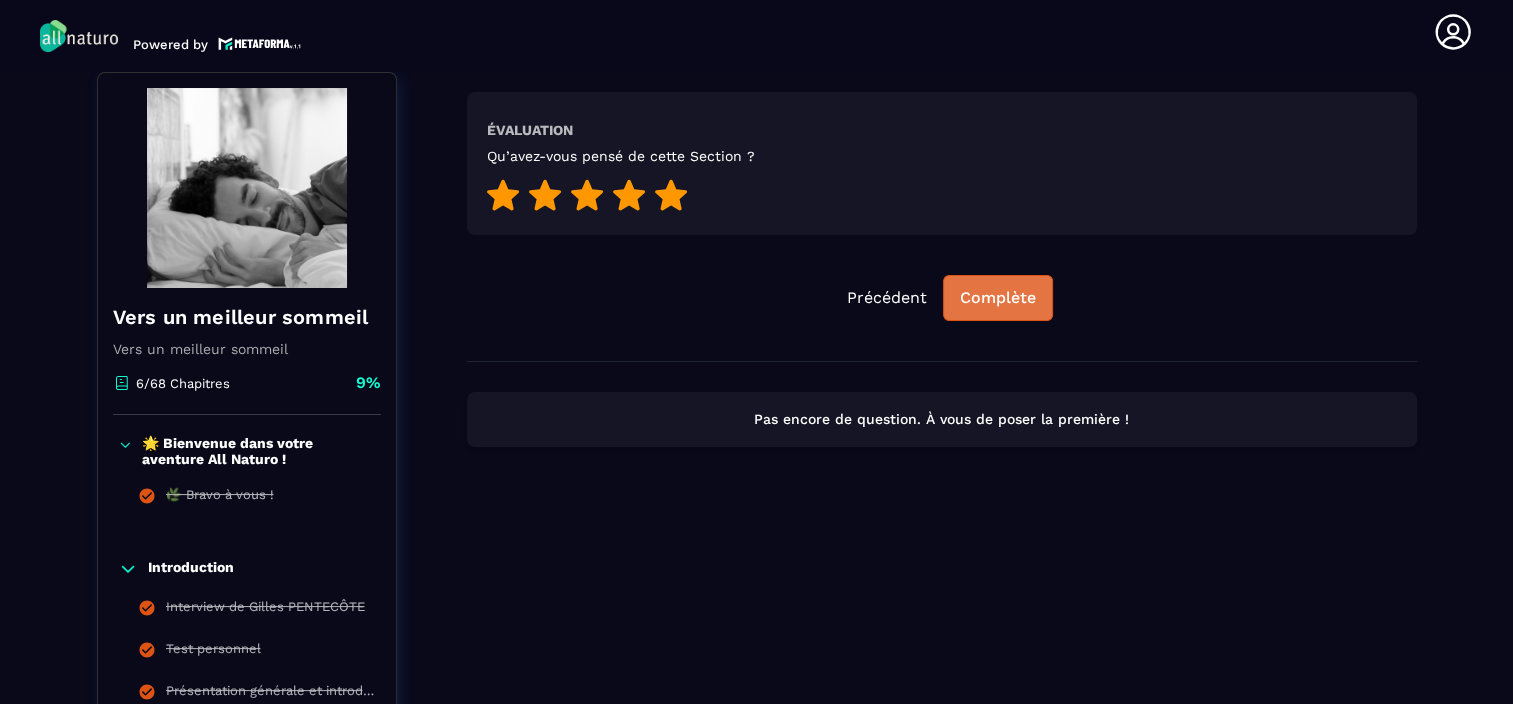 click on "Complète" at bounding box center (998, 298) 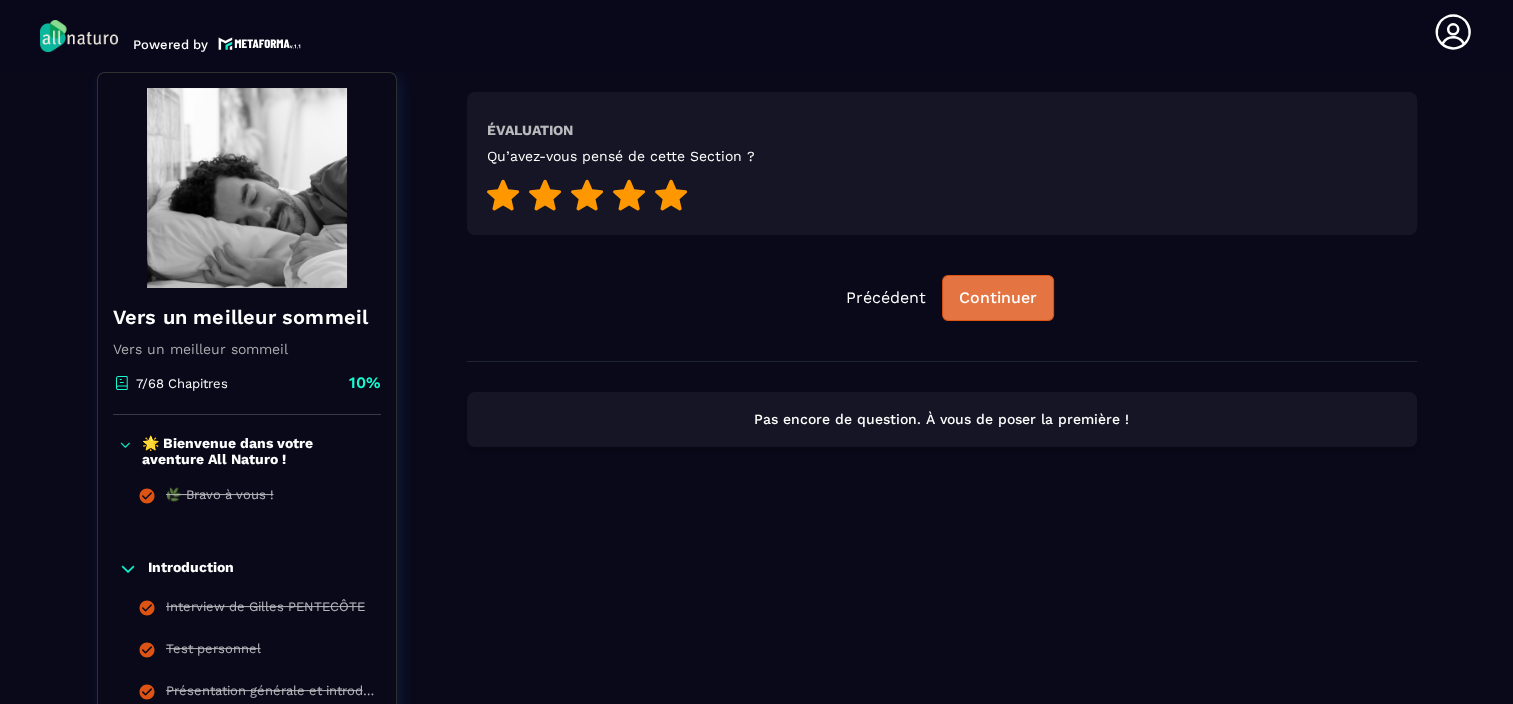 click on "Continuer" at bounding box center (998, 298) 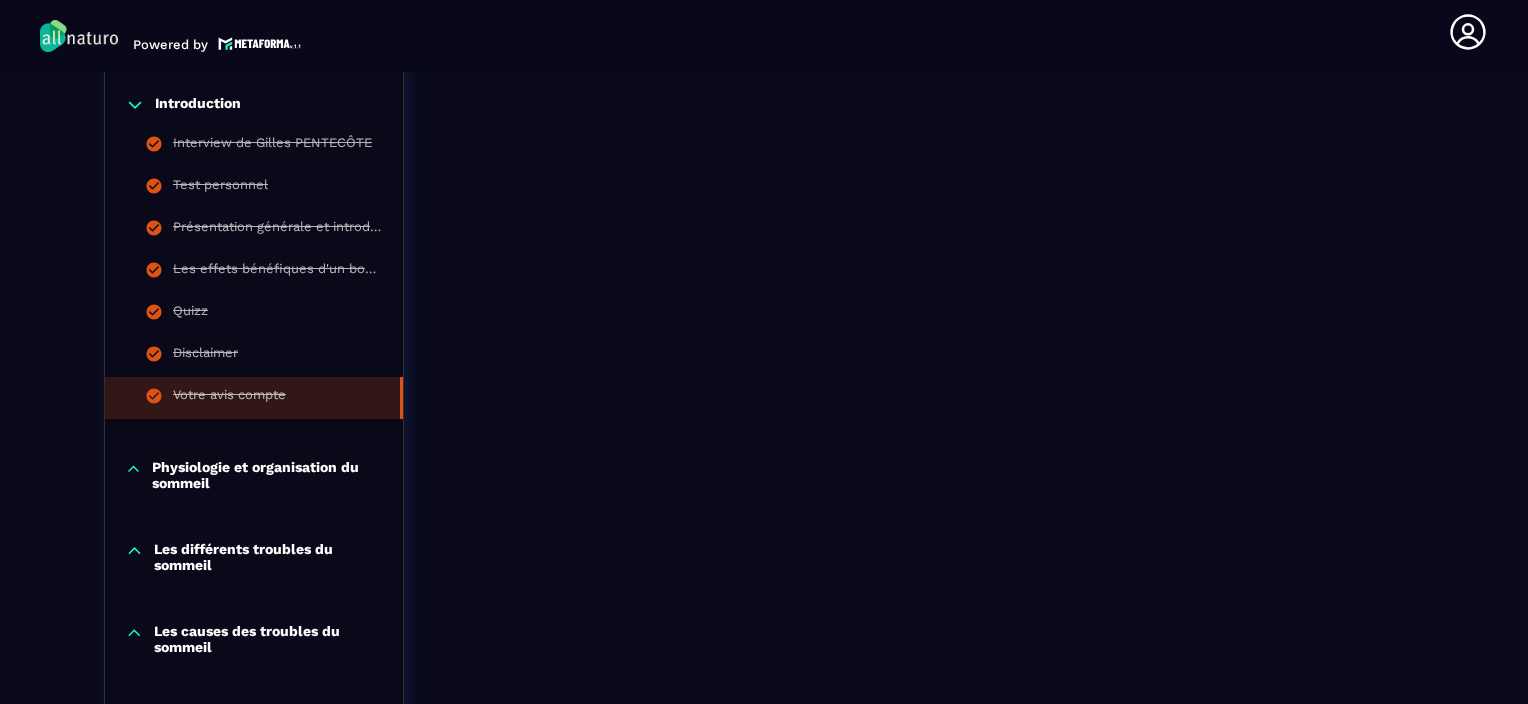 scroll, scrollTop: 708, scrollLeft: 0, axis: vertical 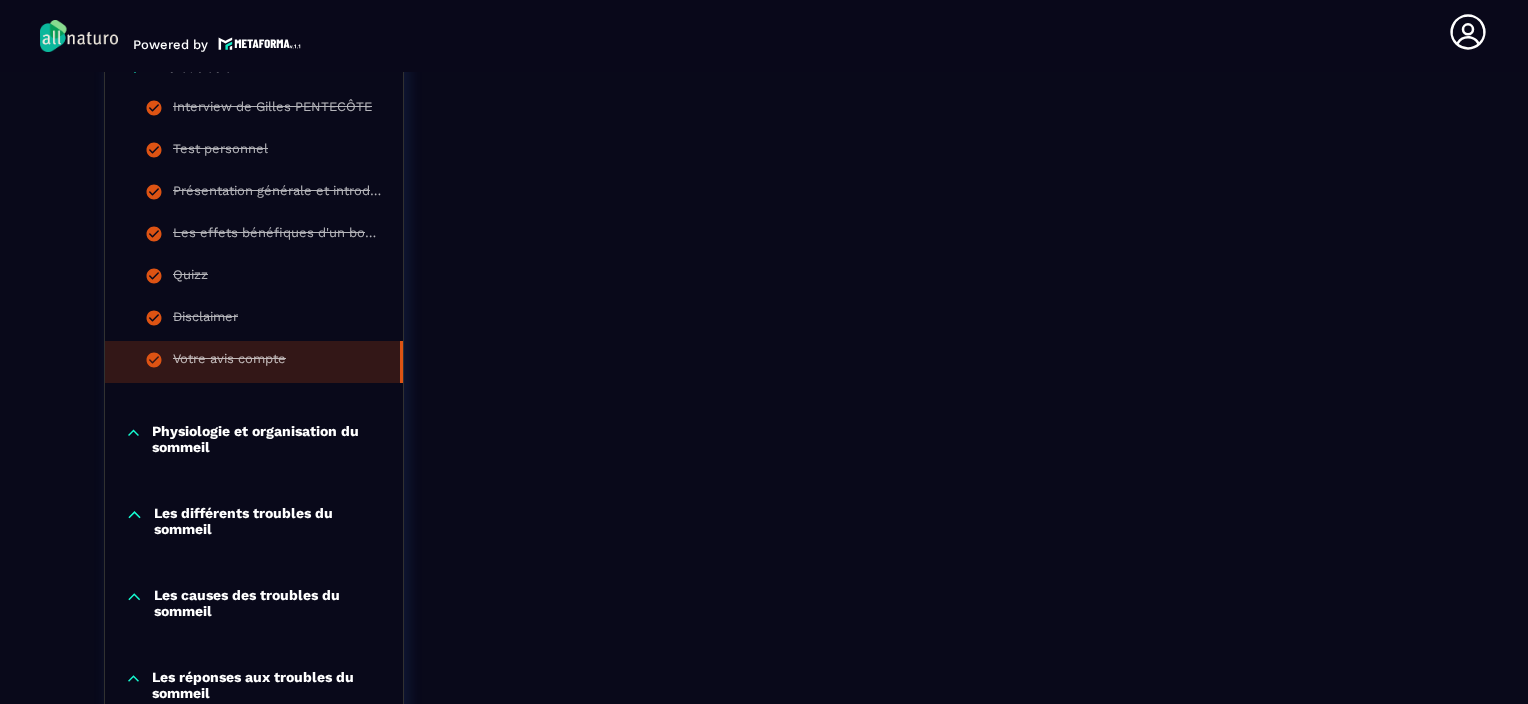 click on "Physiologie et organisation du sommeil" at bounding box center [267, 439] 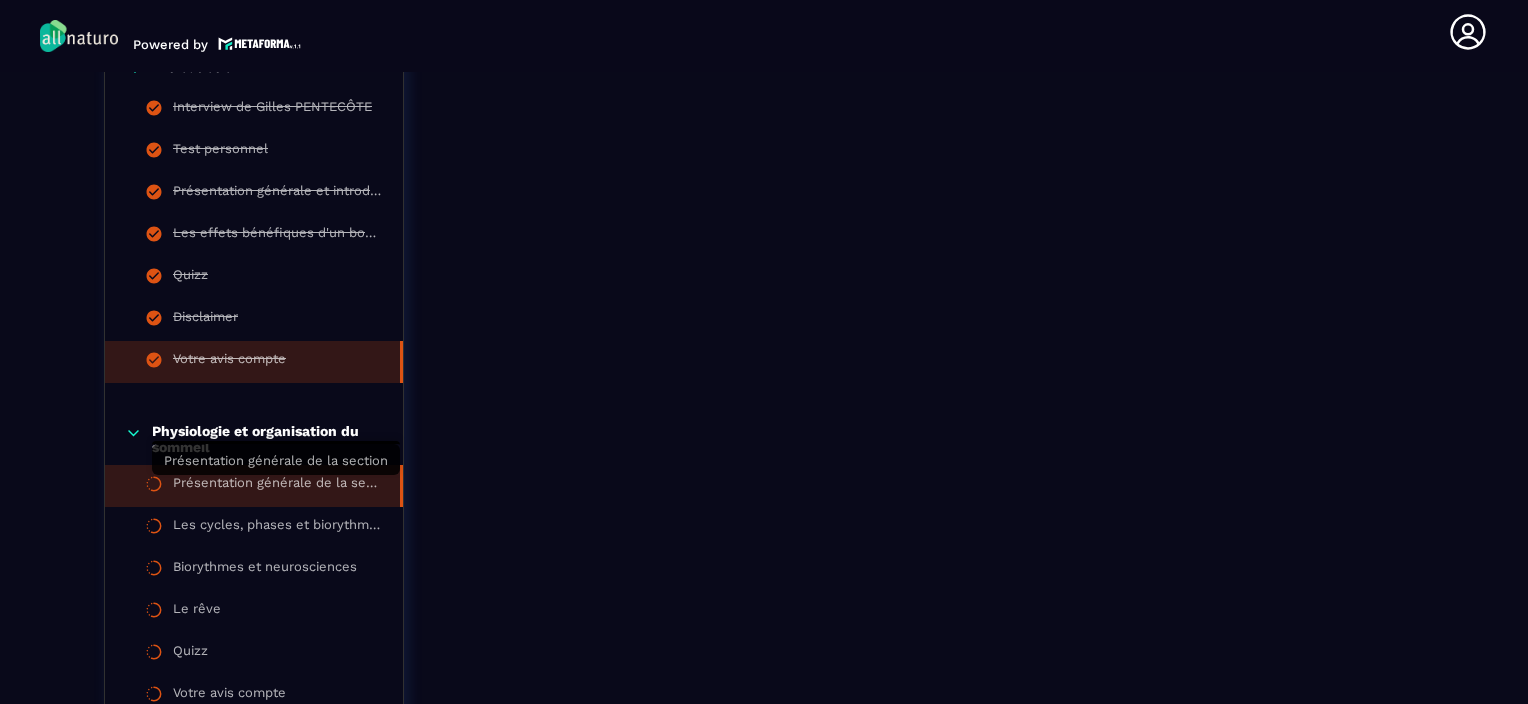 click on "Présentation générale de la section" at bounding box center [276, 486] 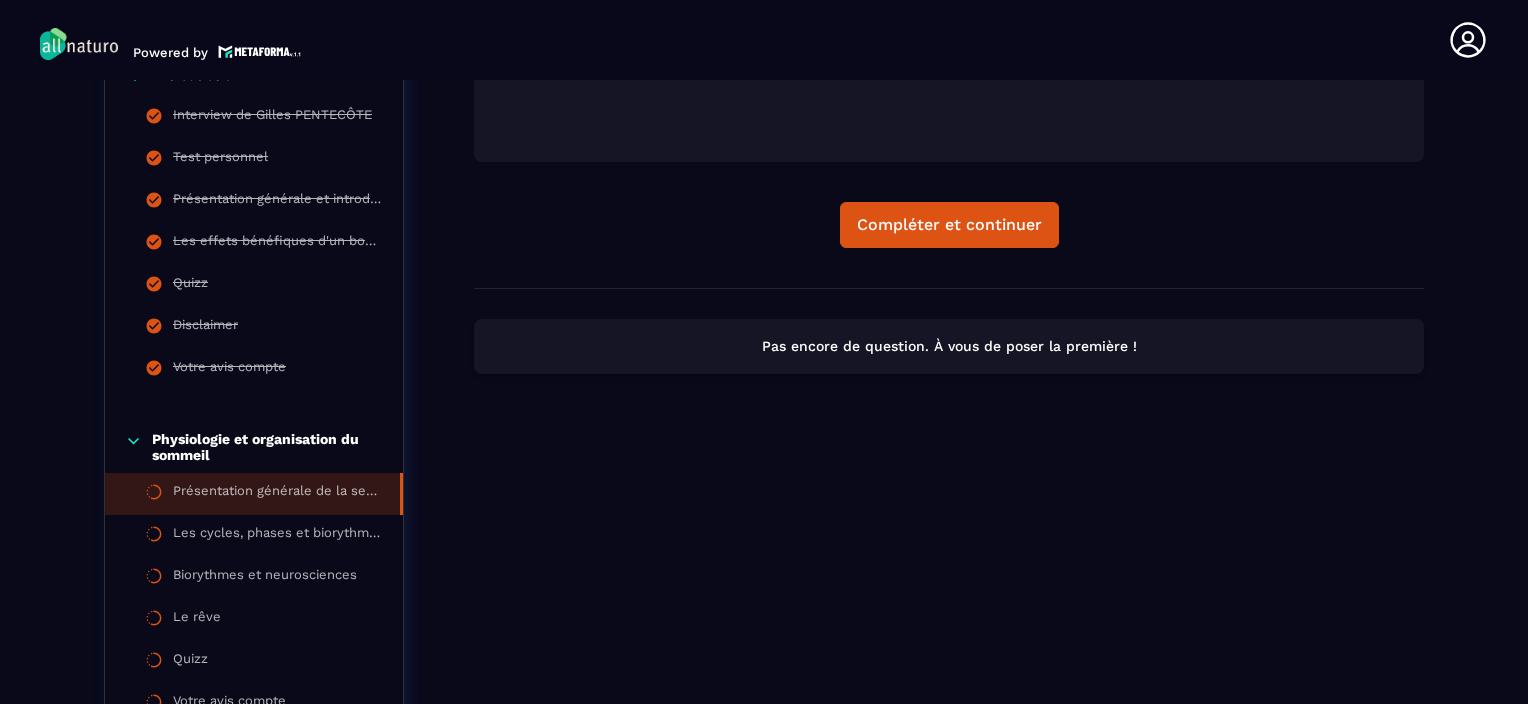 scroll, scrollTop: 667, scrollLeft: 0, axis: vertical 